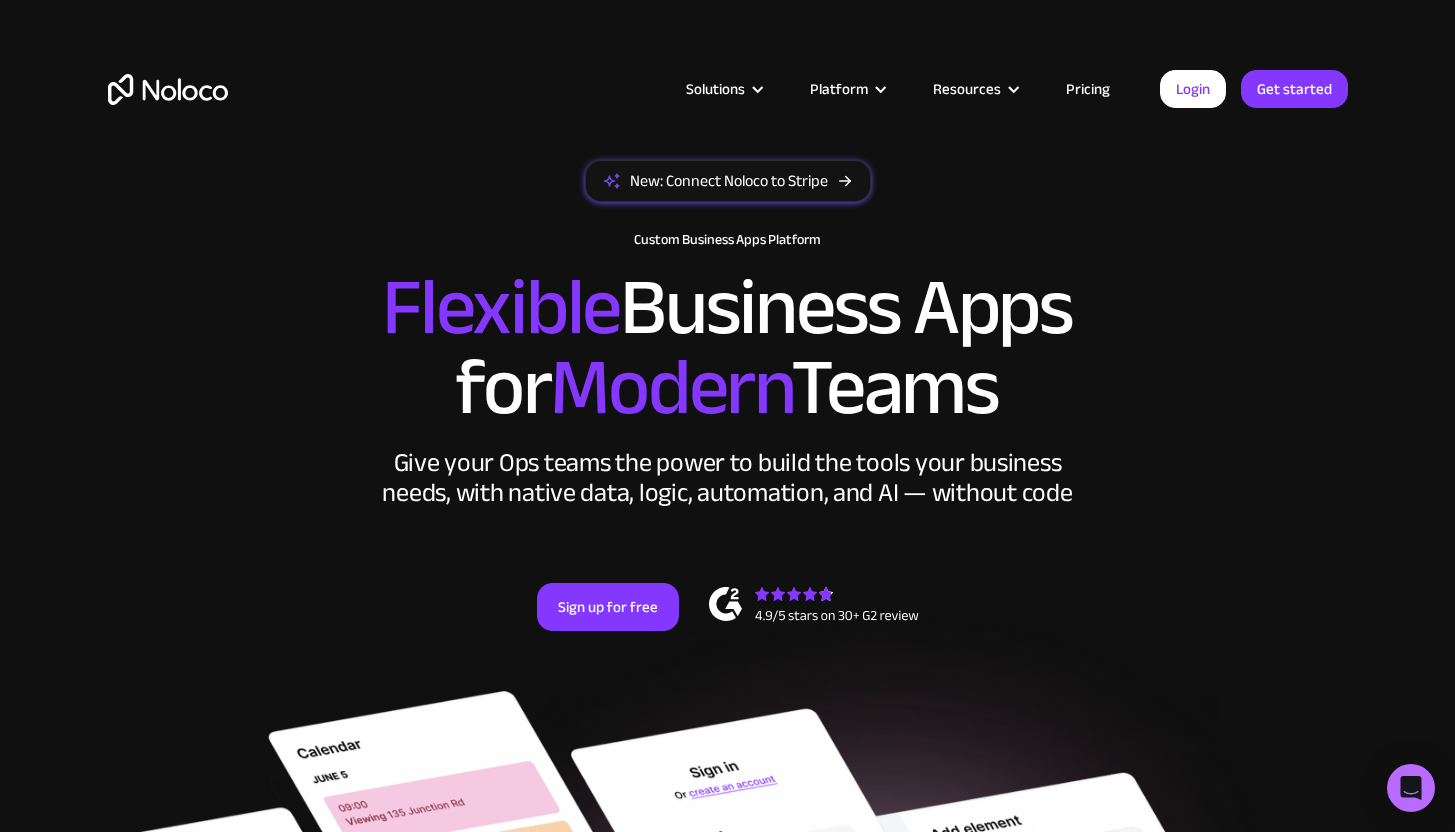 scroll, scrollTop: 0, scrollLeft: 0, axis: both 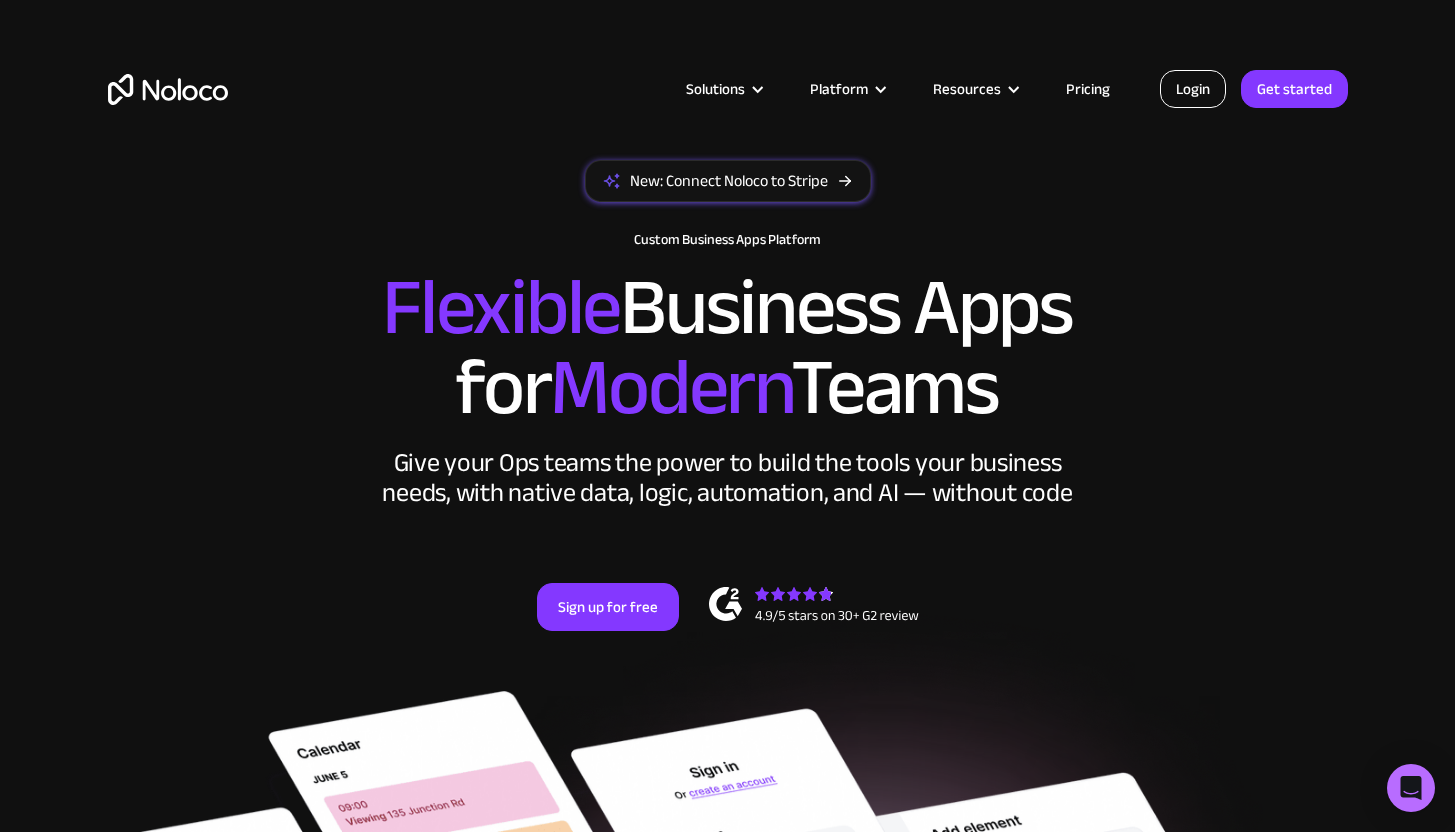click on "Login" at bounding box center [1193, 89] 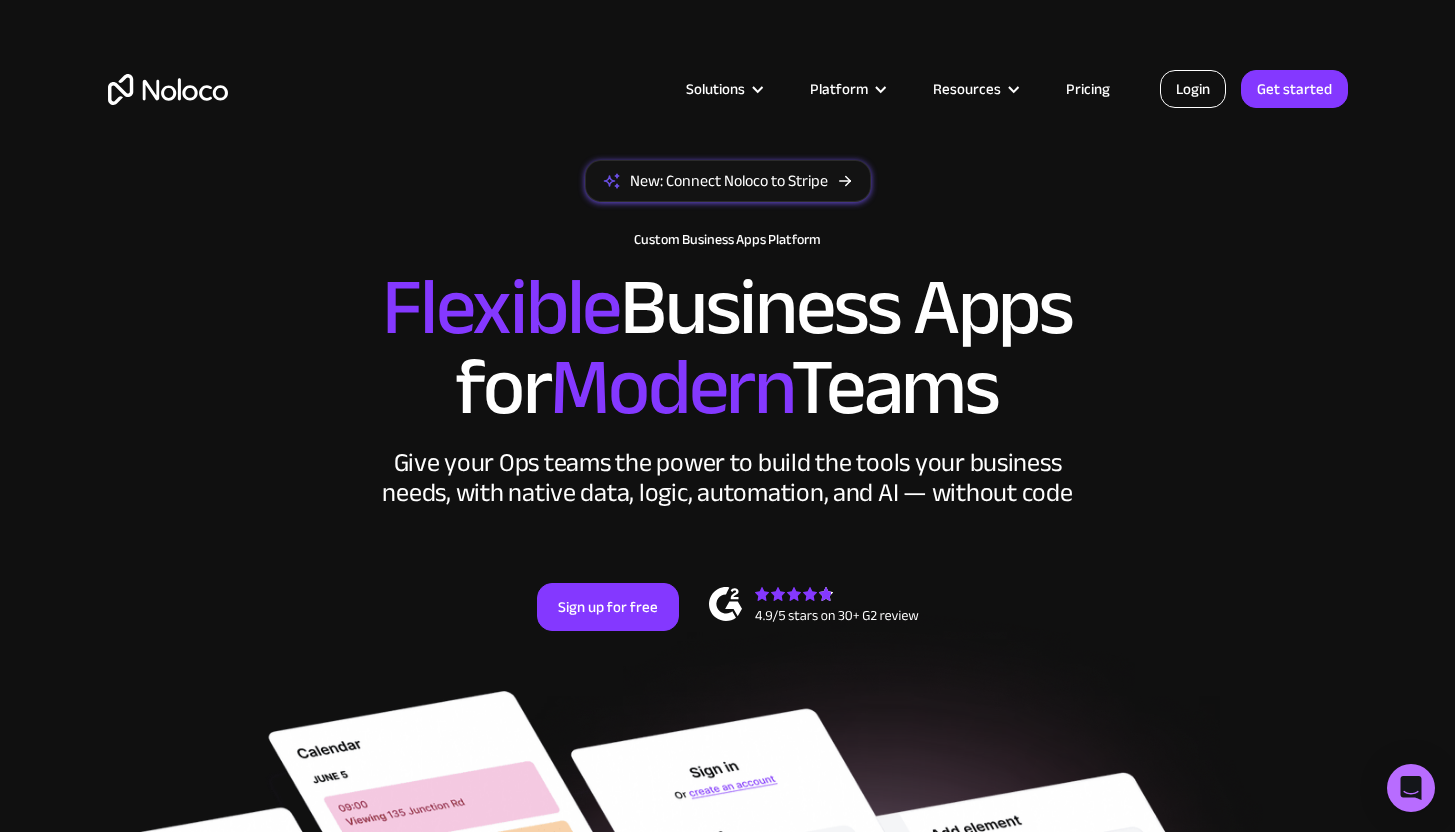 click on "Login" at bounding box center [1193, 89] 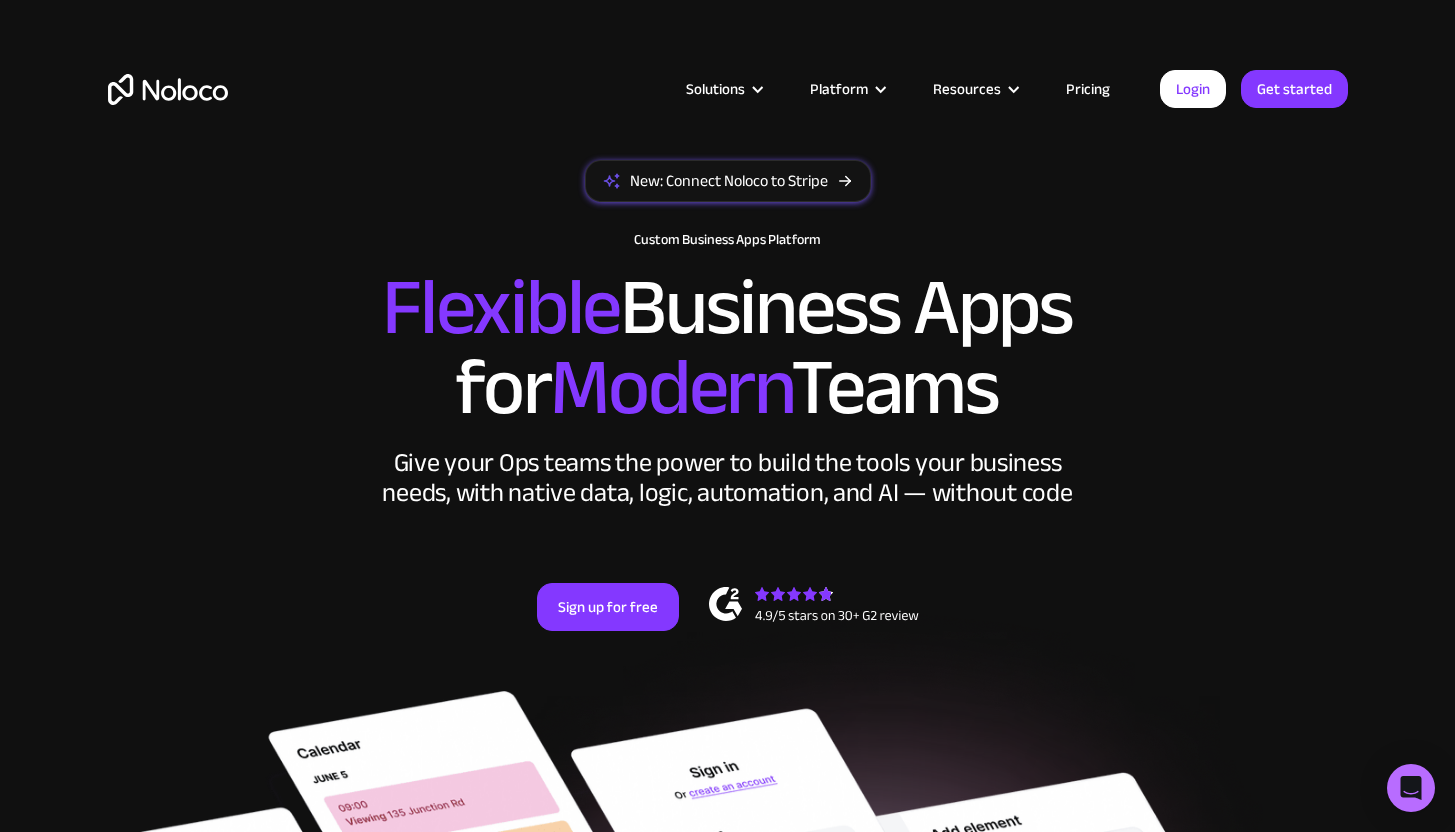 click on "Pricing" at bounding box center (1088, 89) 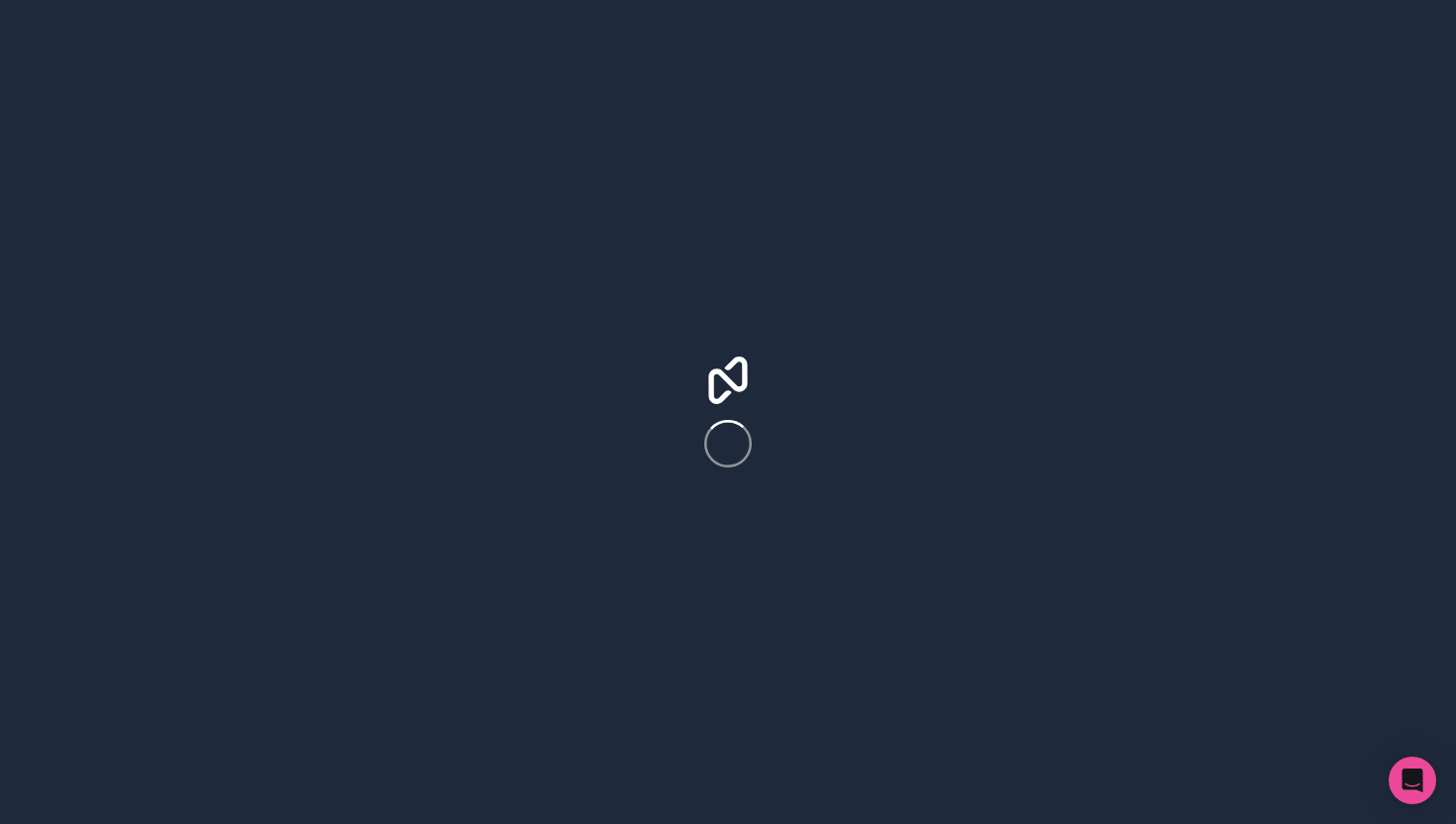 scroll, scrollTop: 0, scrollLeft: 0, axis: both 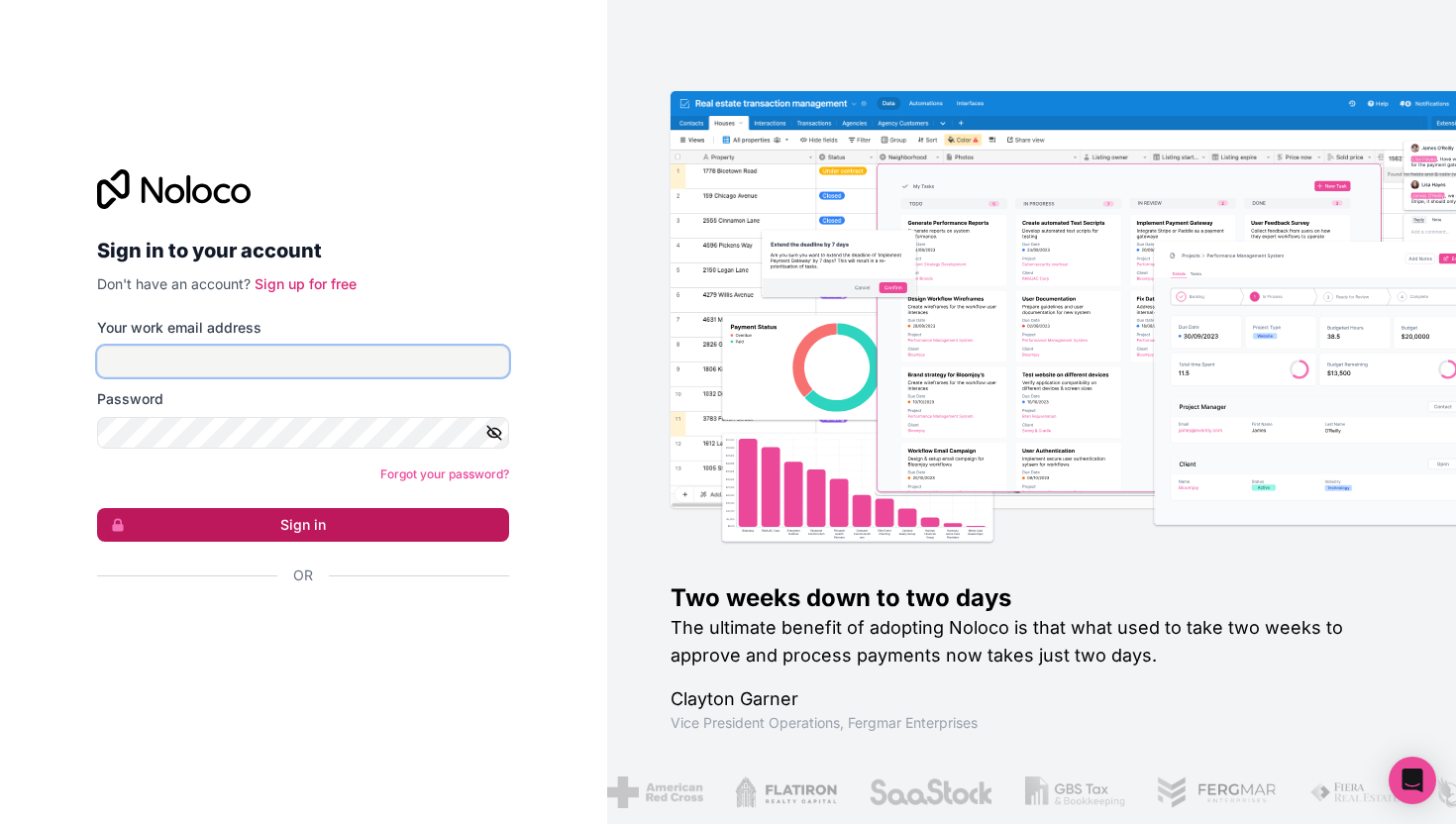 type on "[USERNAME]@example.com" 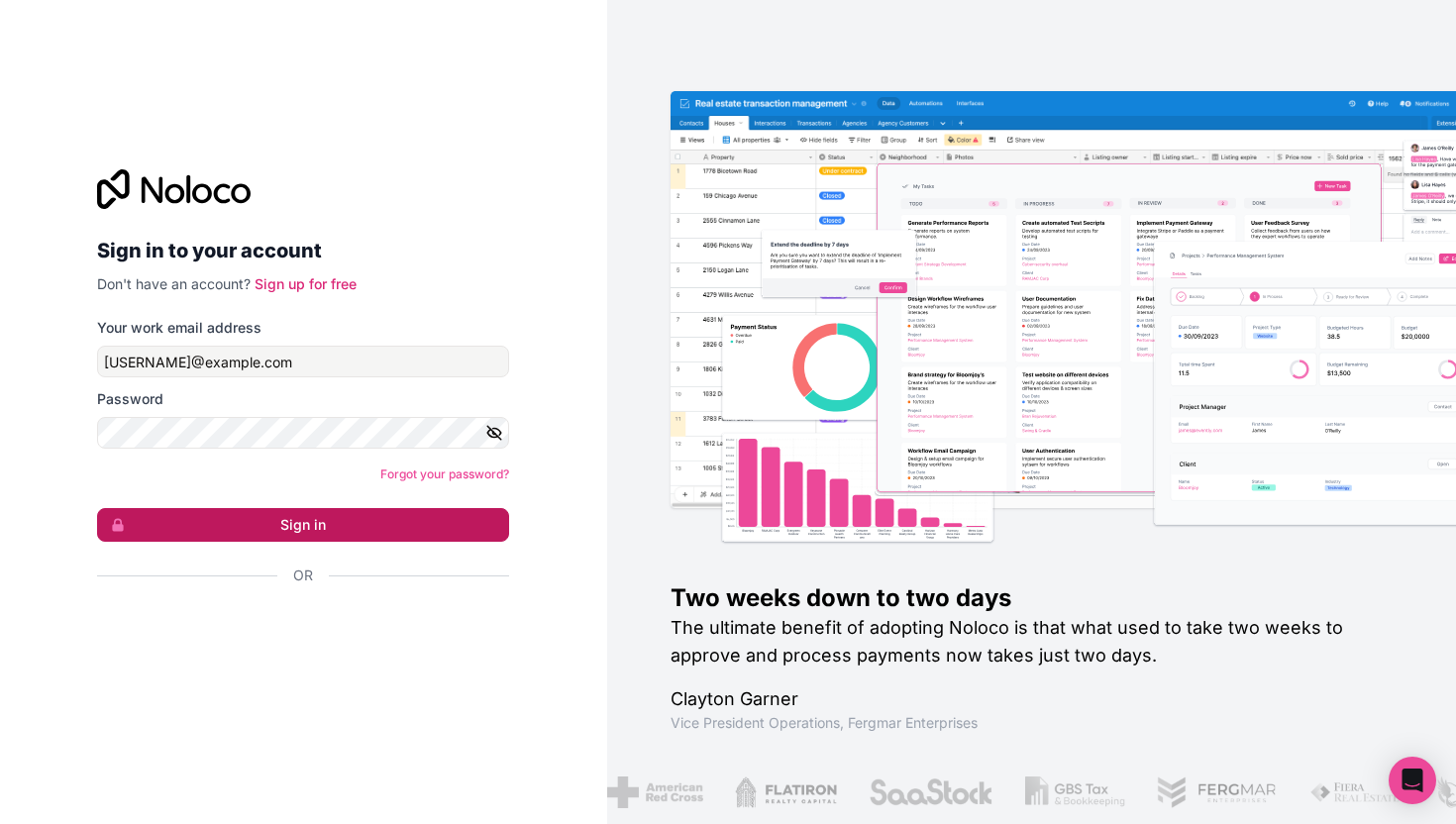 click on "Sign in" at bounding box center [303, 525] 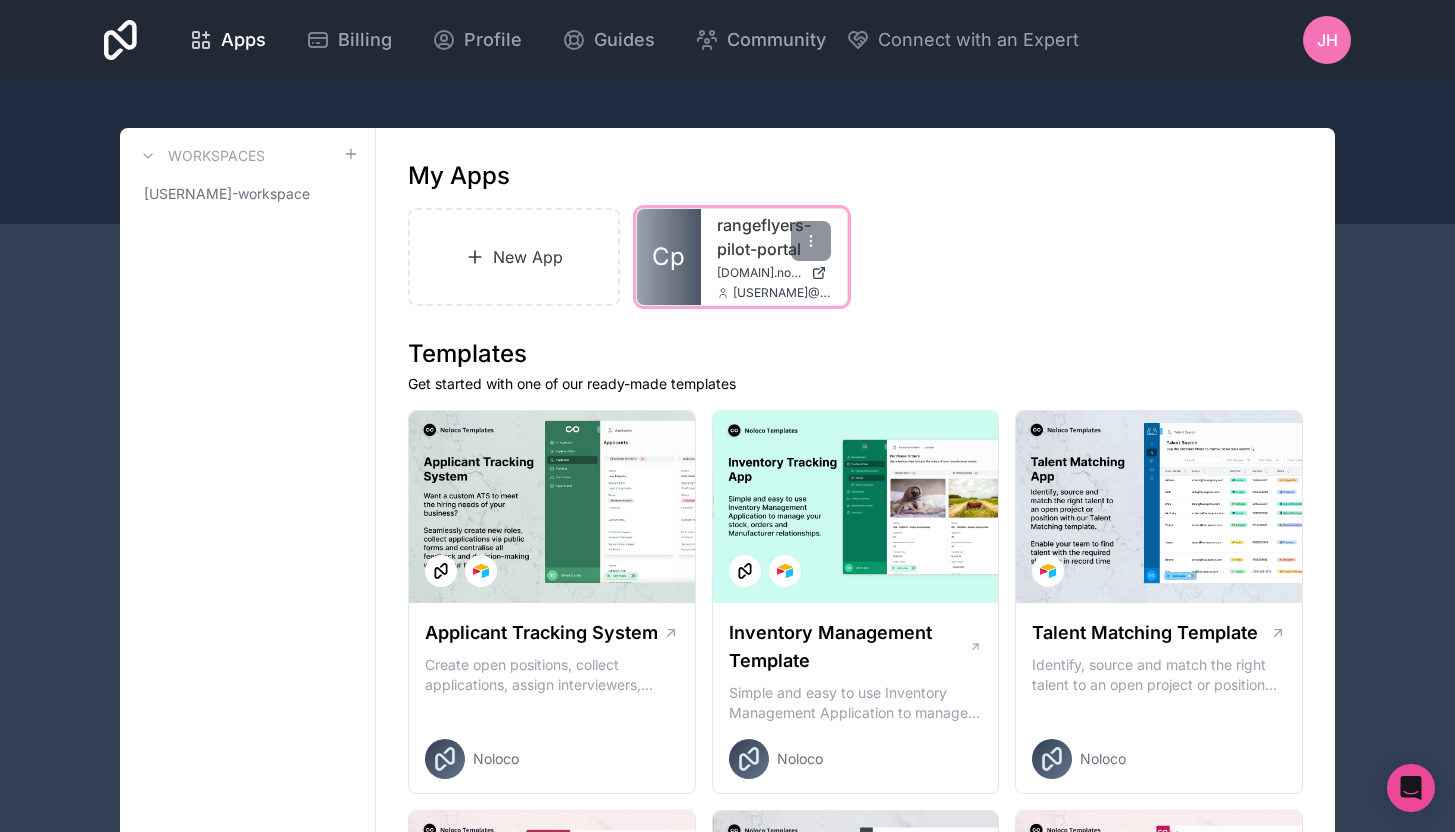 click on "rangeflyers-pilot-portal.noloco.co" at bounding box center (760, 273) 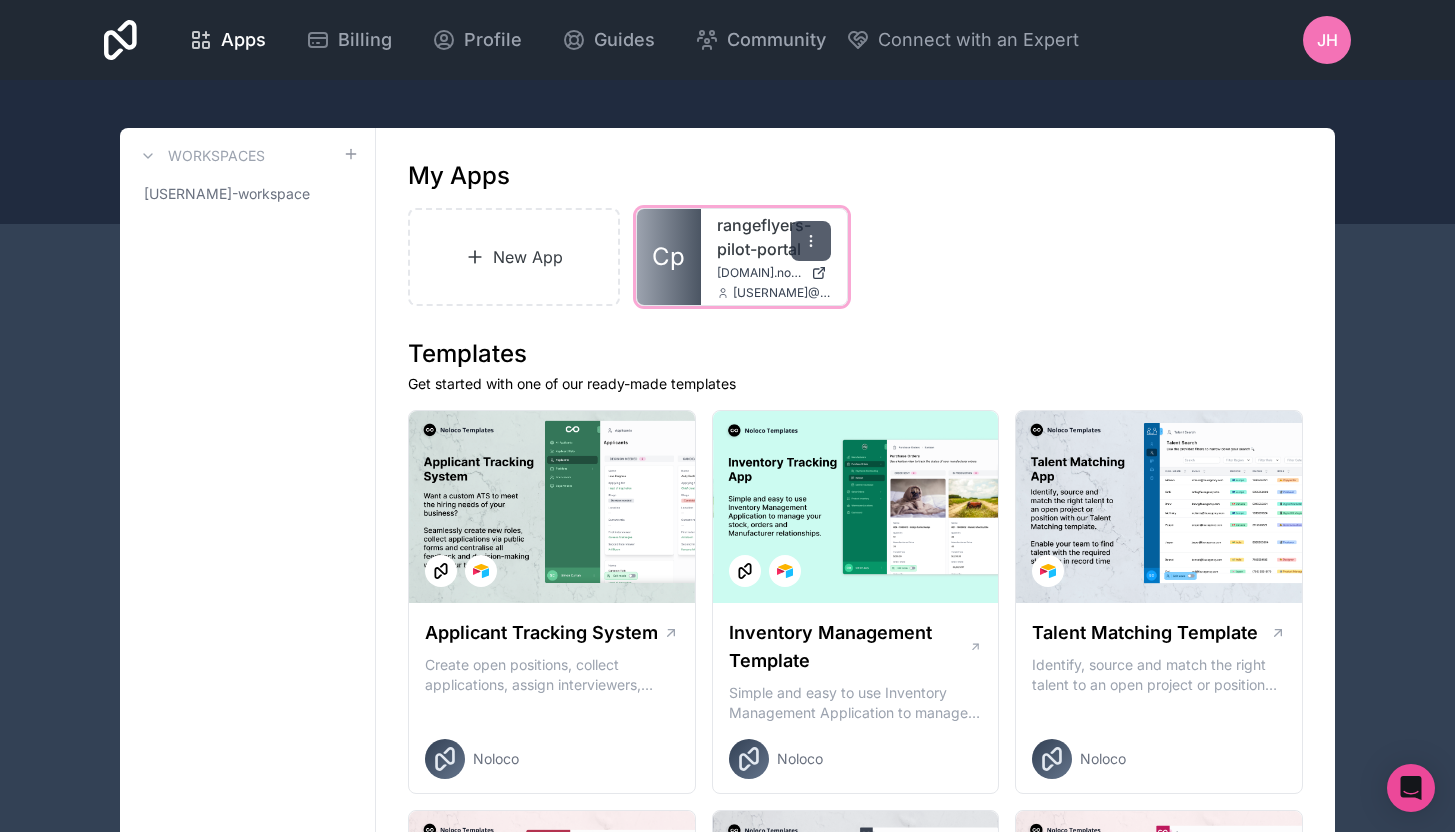 click at bounding box center [811, 241] 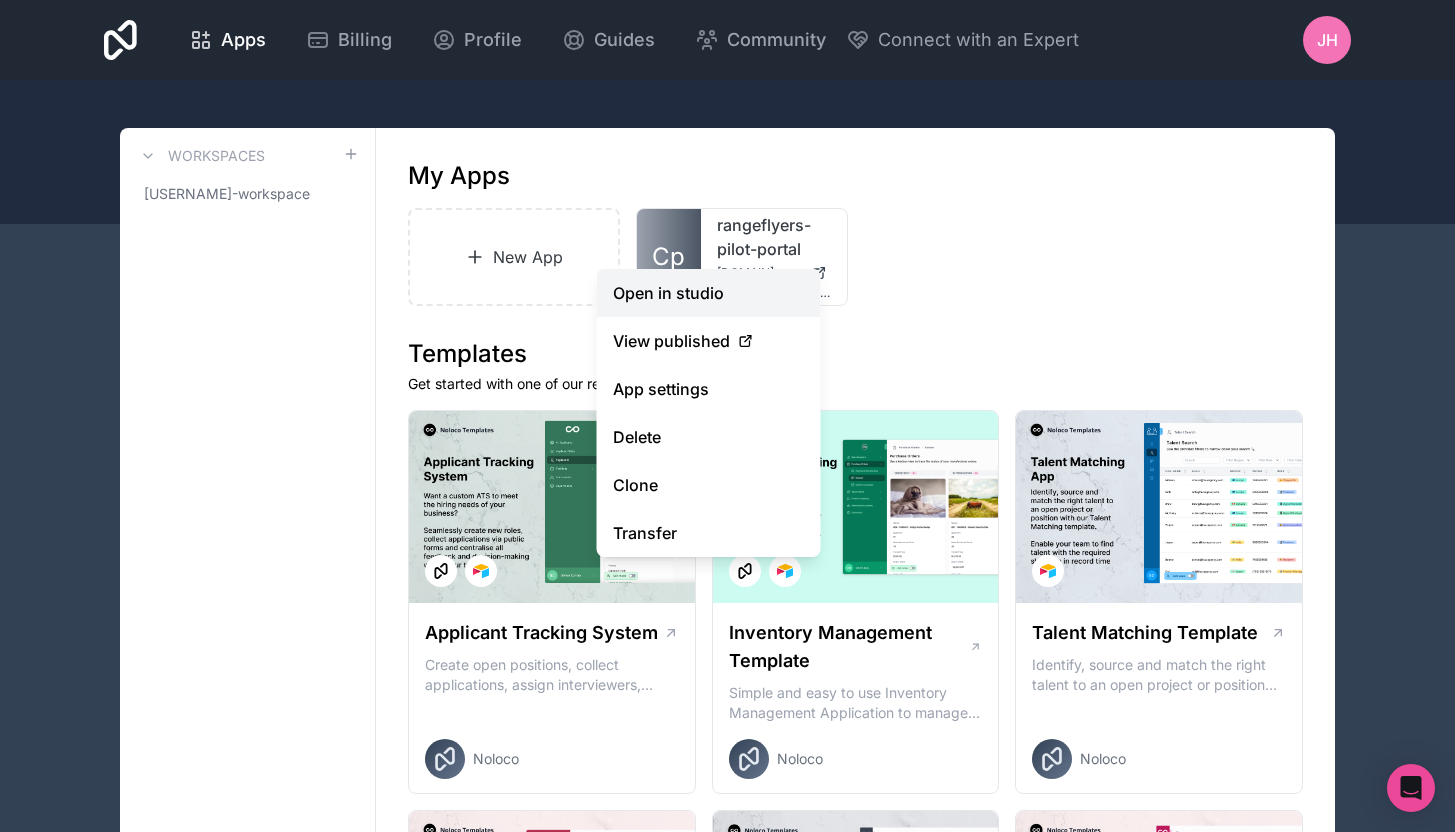 click on "Open in studio" at bounding box center (709, 293) 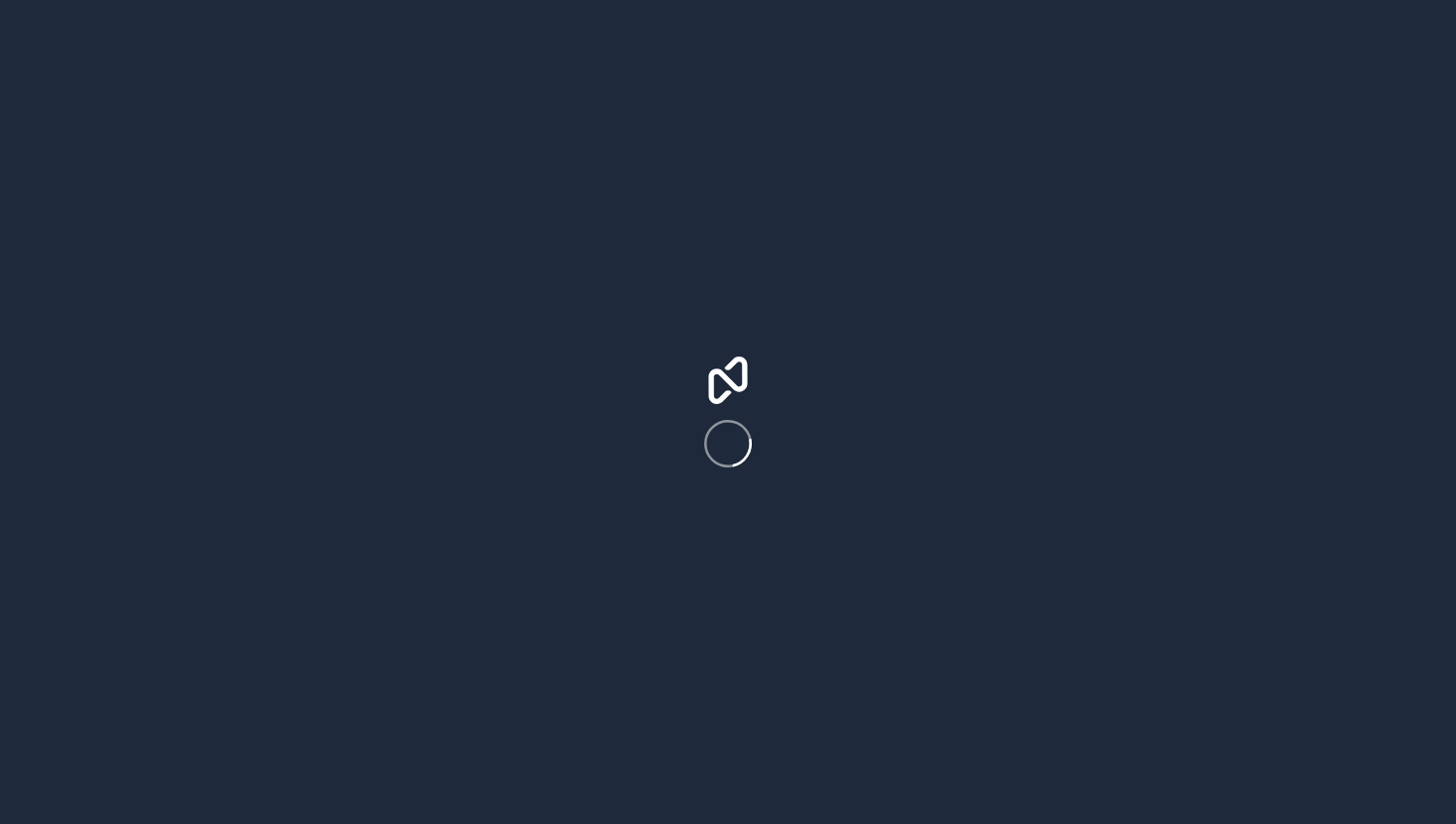 scroll, scrollTop: 0, scrollLeft: 0, axis: both 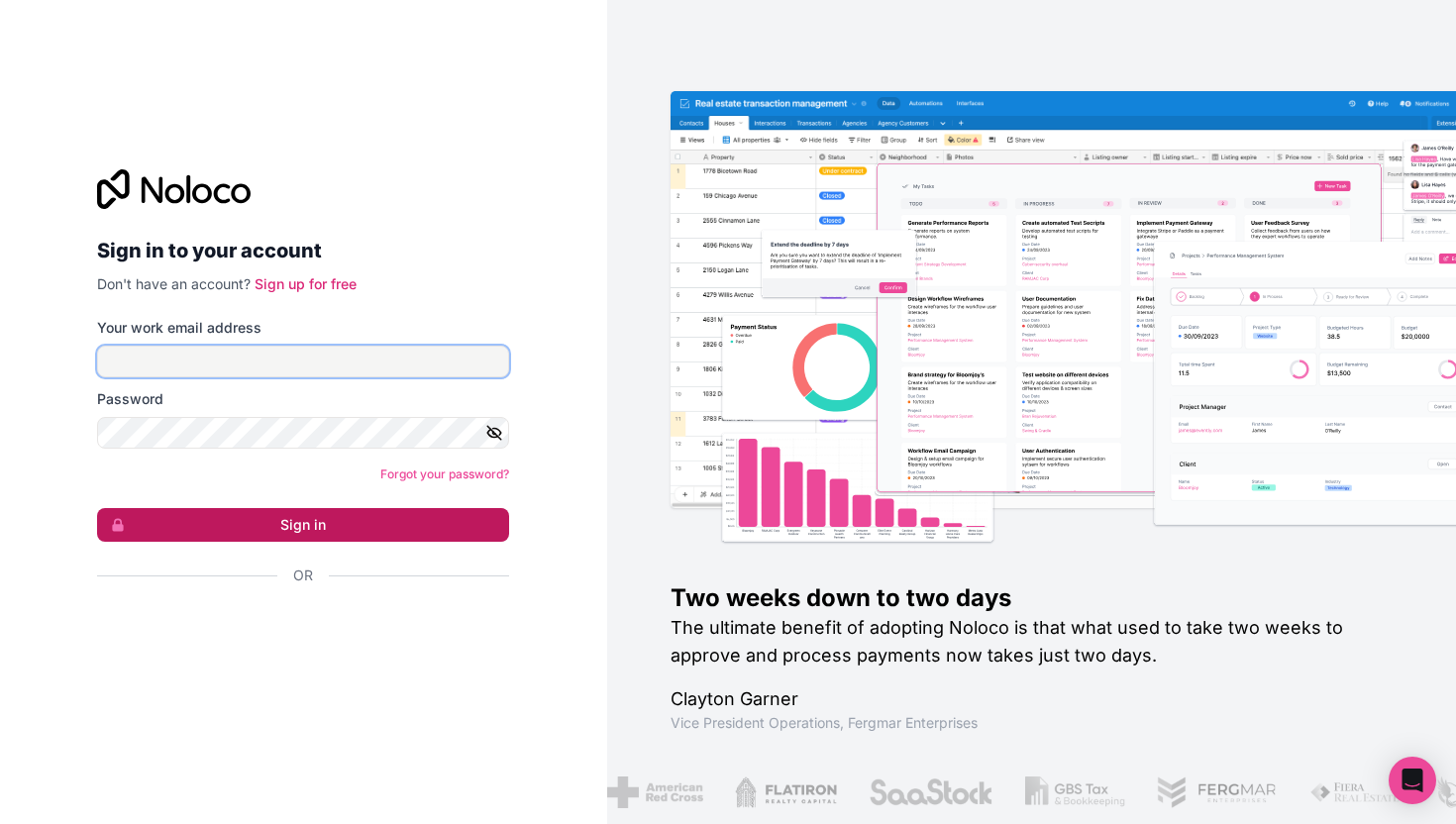 type on "support@example.com" 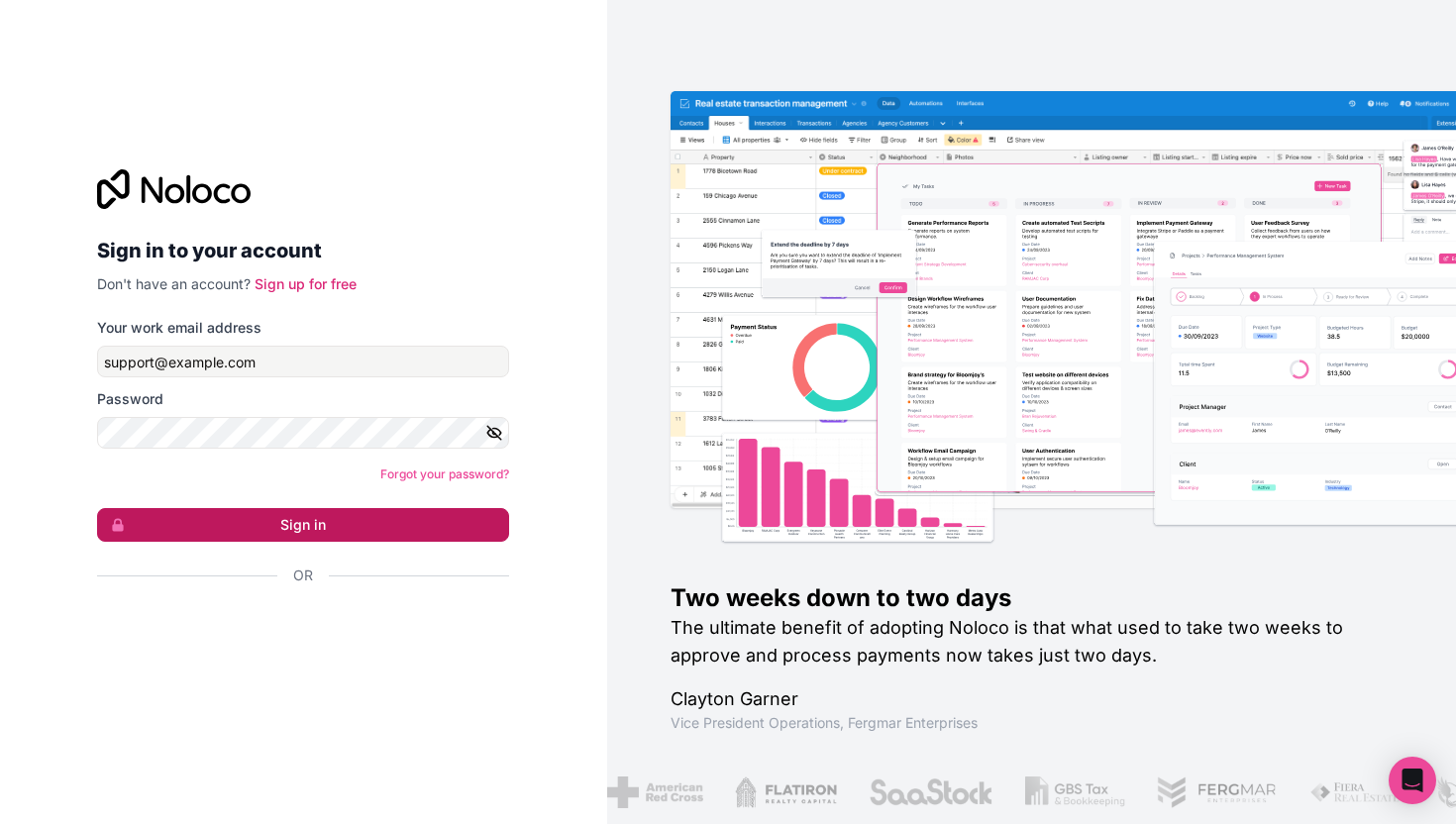 click on "Sign in" at bounding box center [303, 525] 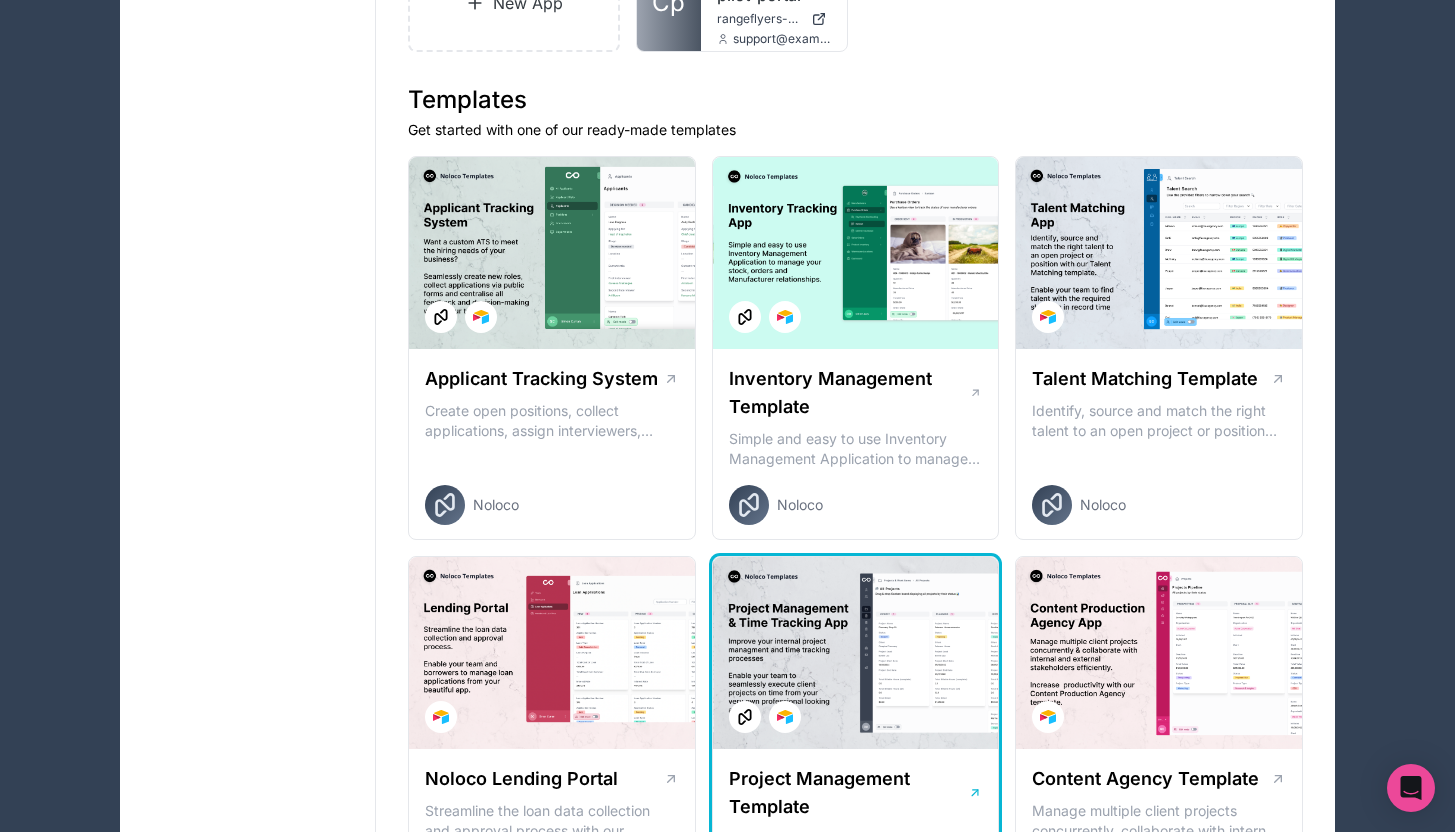scroll, scrollTop: 173, scrollLeft: 0, axis: vertical 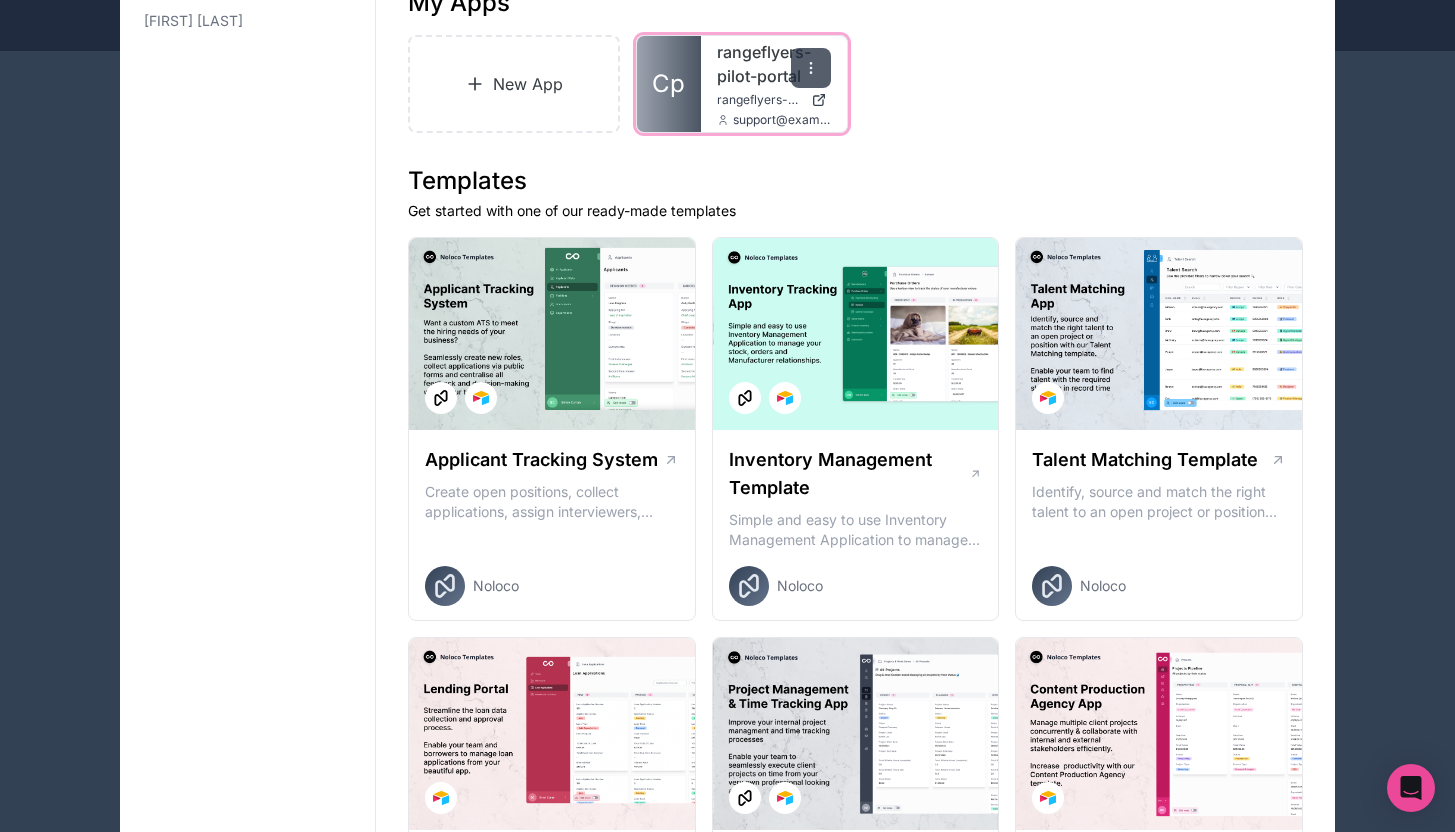 click 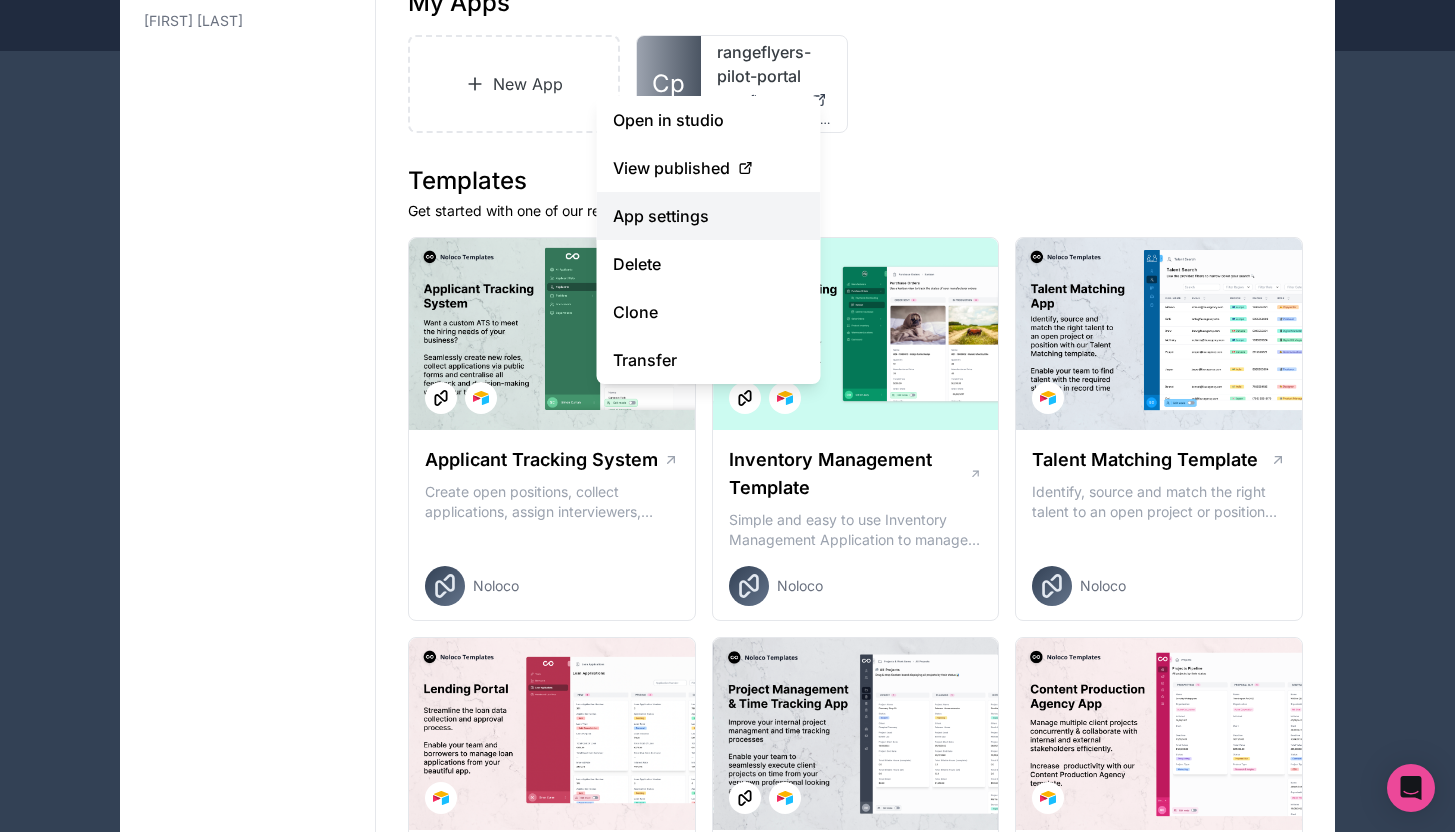 click on "App settings" at bounding box center [709, 216] 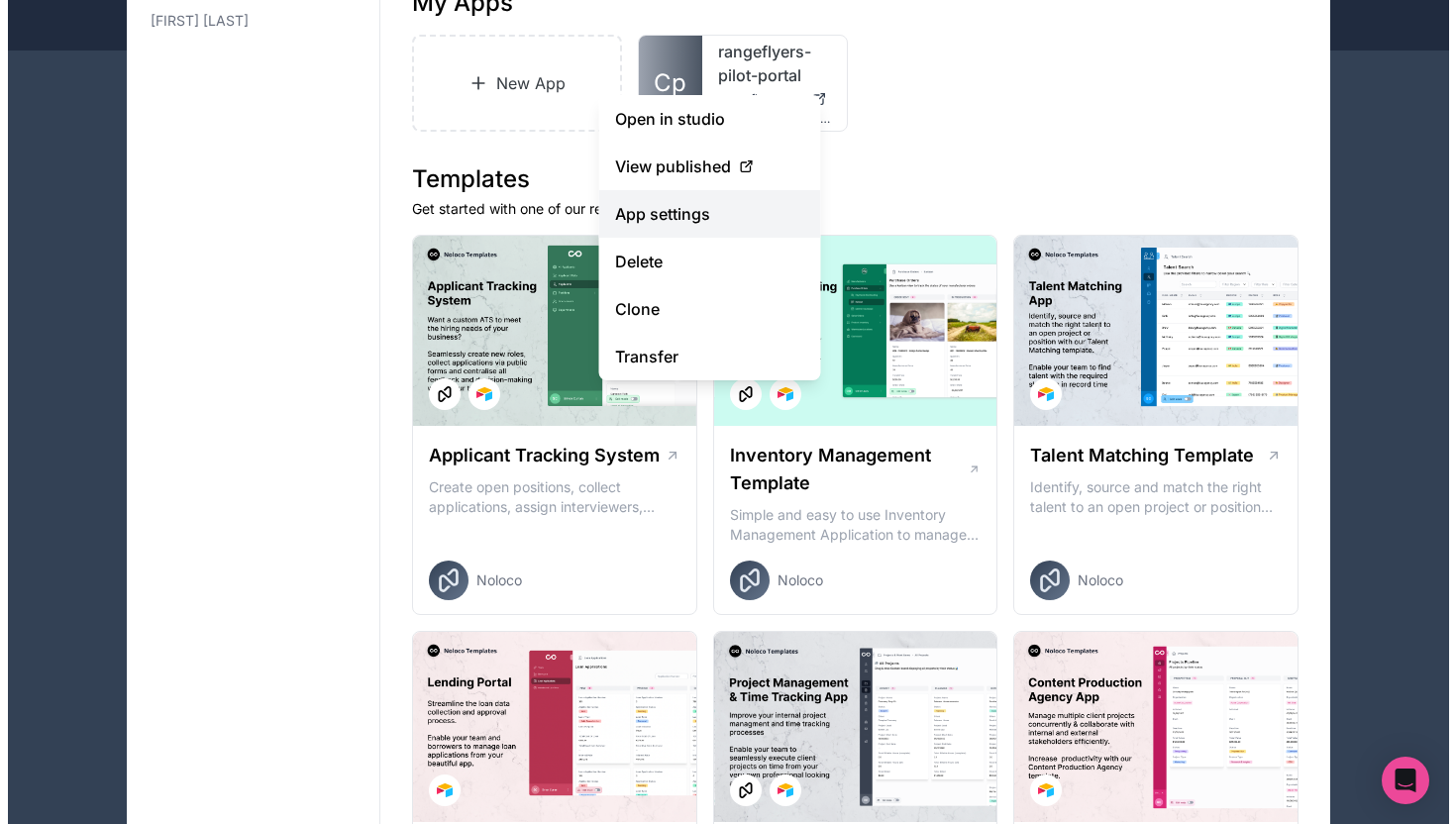 scroll, scrollTop: 0, scrollLeft: 0, axis: both 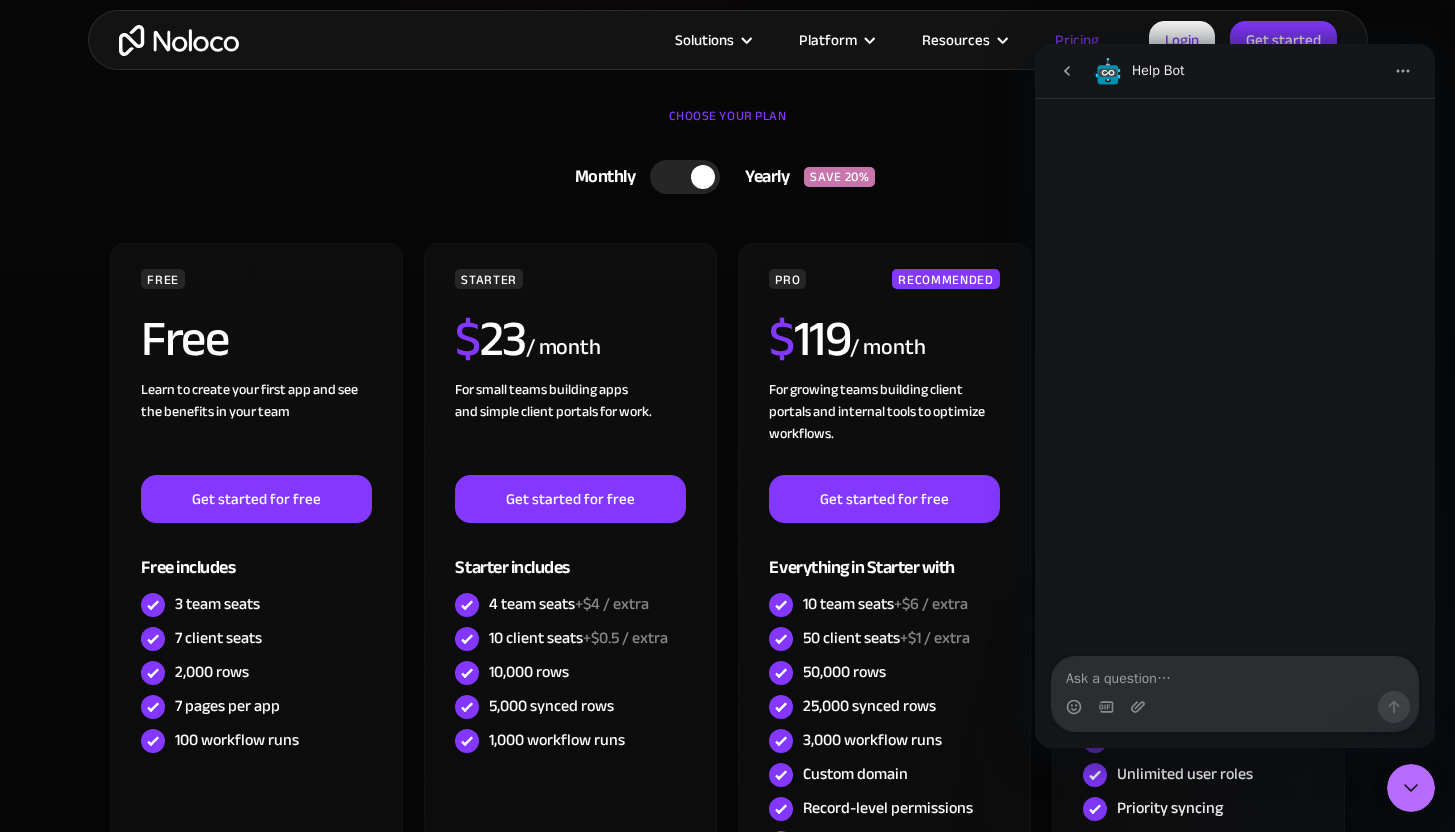 click at bounding box center [685, 177] 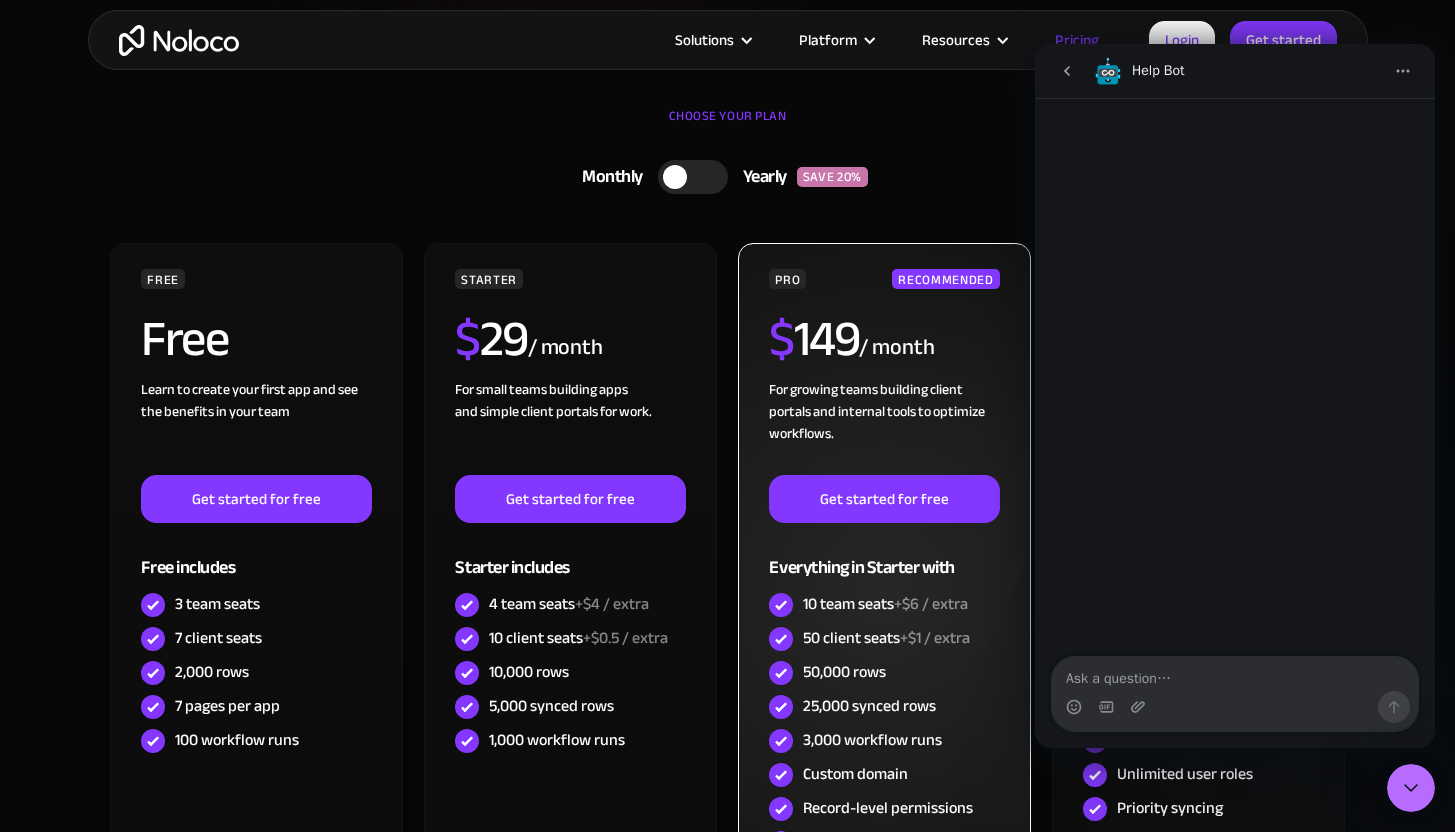 scroll, scrollTop: 703, scrollLeft: 0, axis: vertical 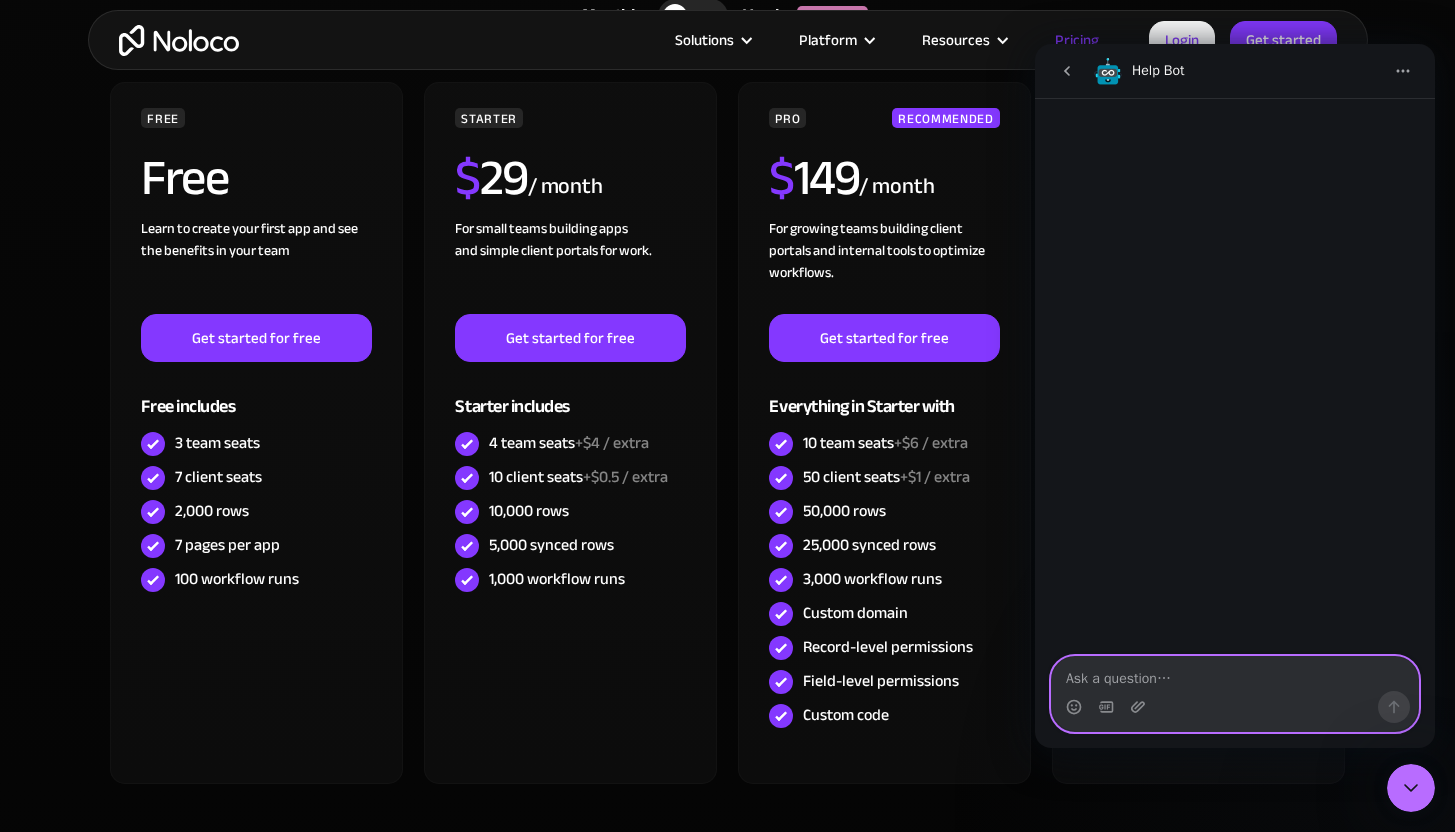 click at bounding box center (1235, 674) 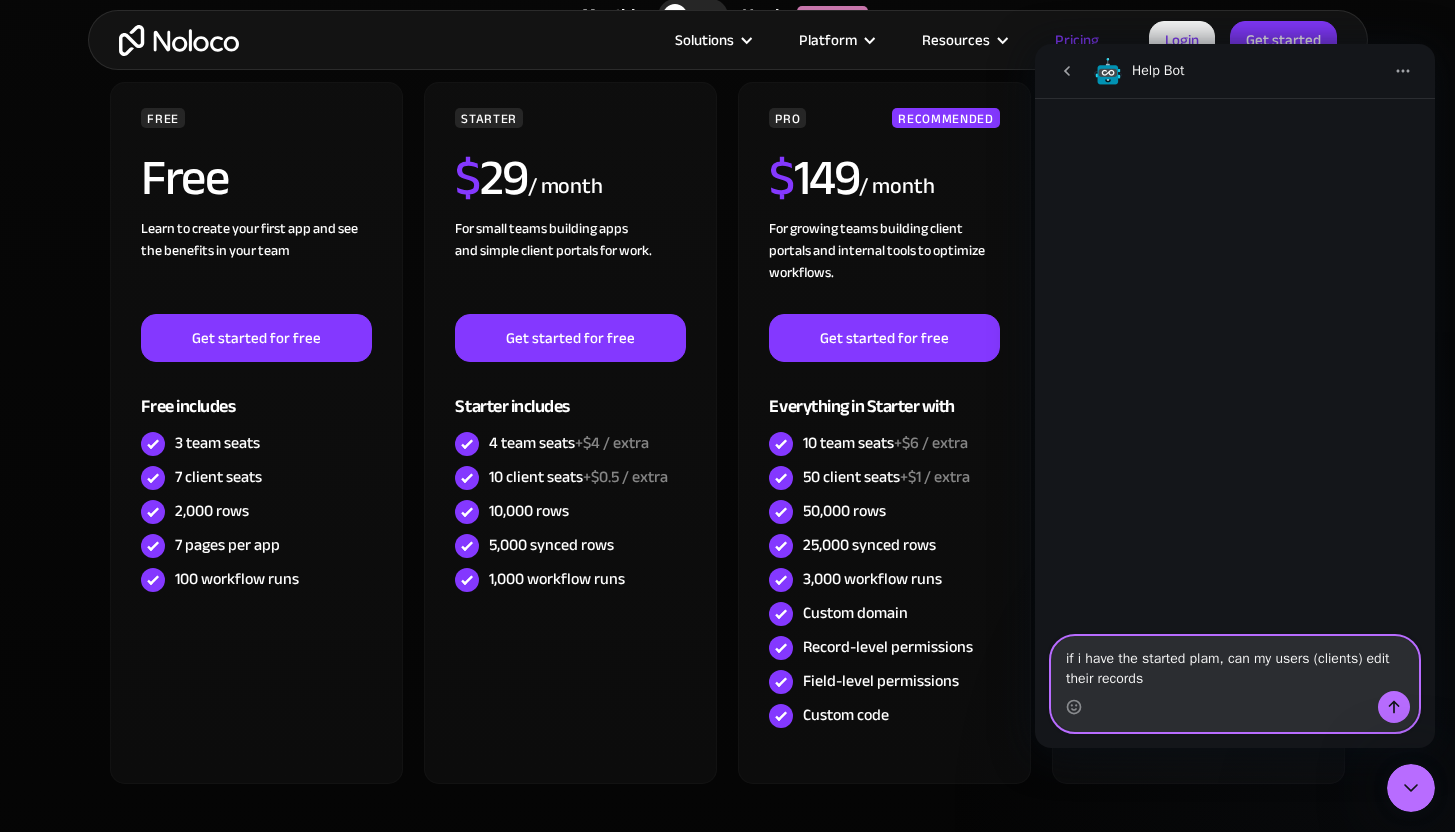 type on "if i have the started plam, can my users (clients) edit their records?" 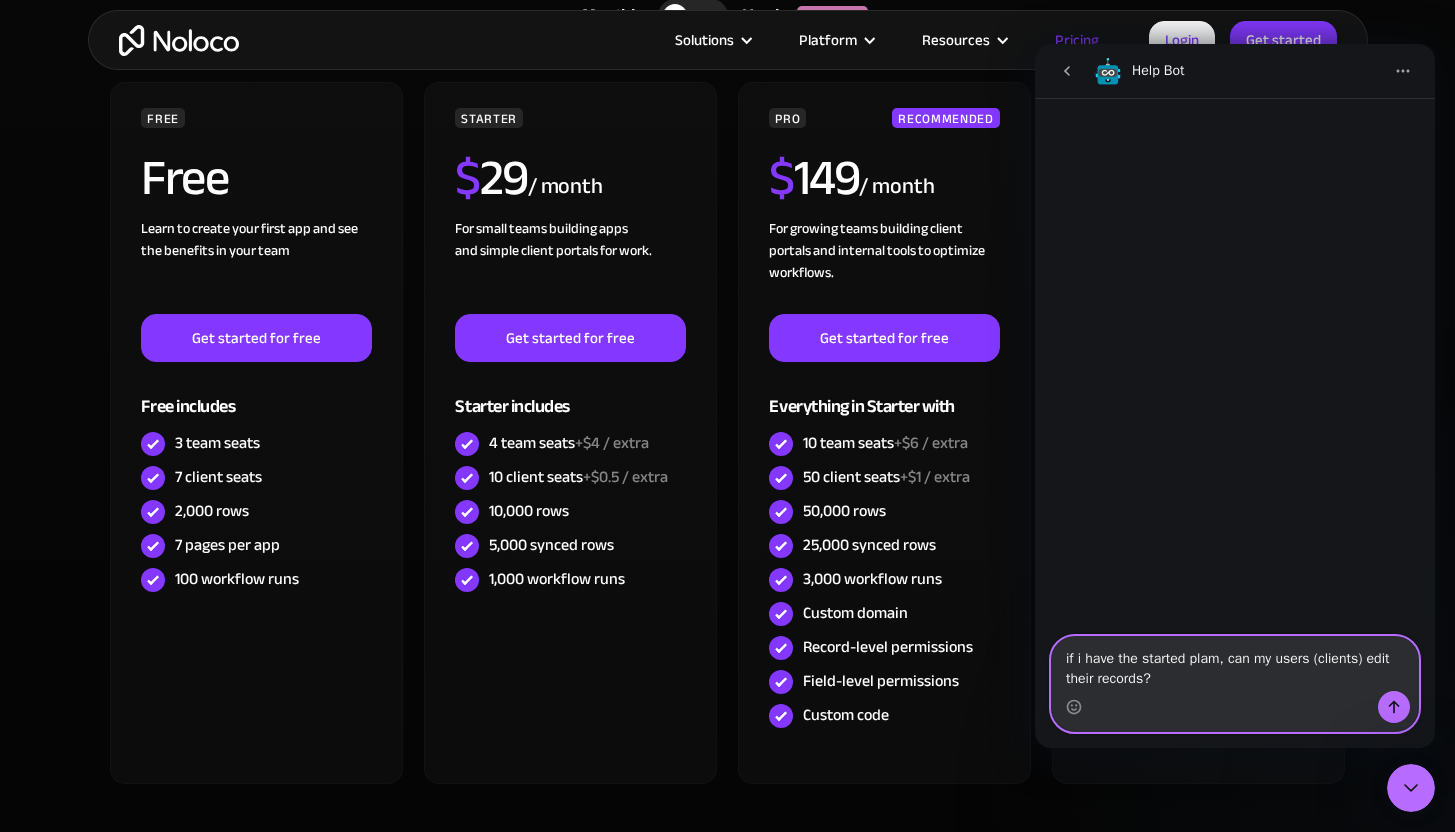 type 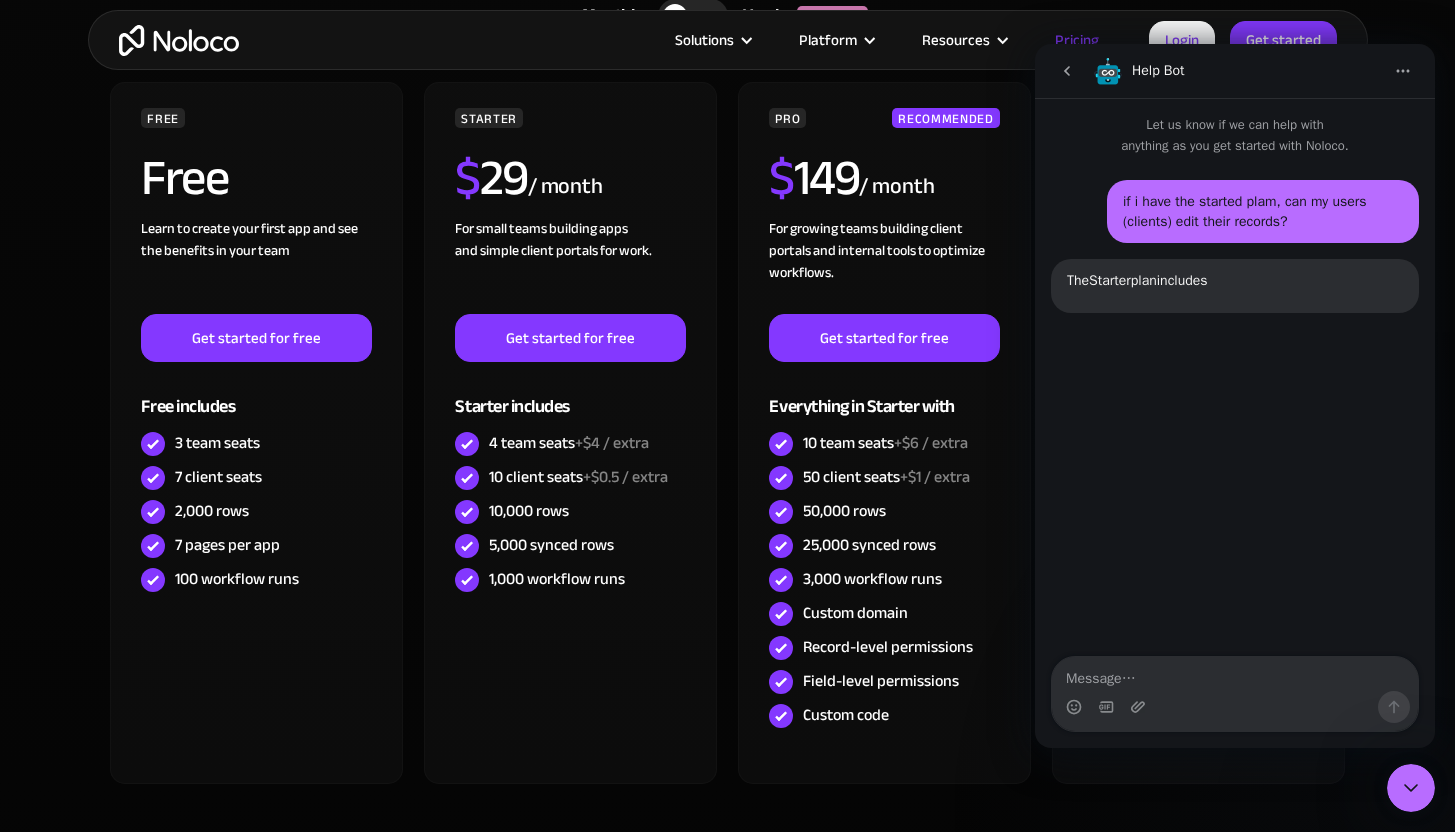 scroll, scrollTop: 3, scrollLeft: 0, axis: vertical 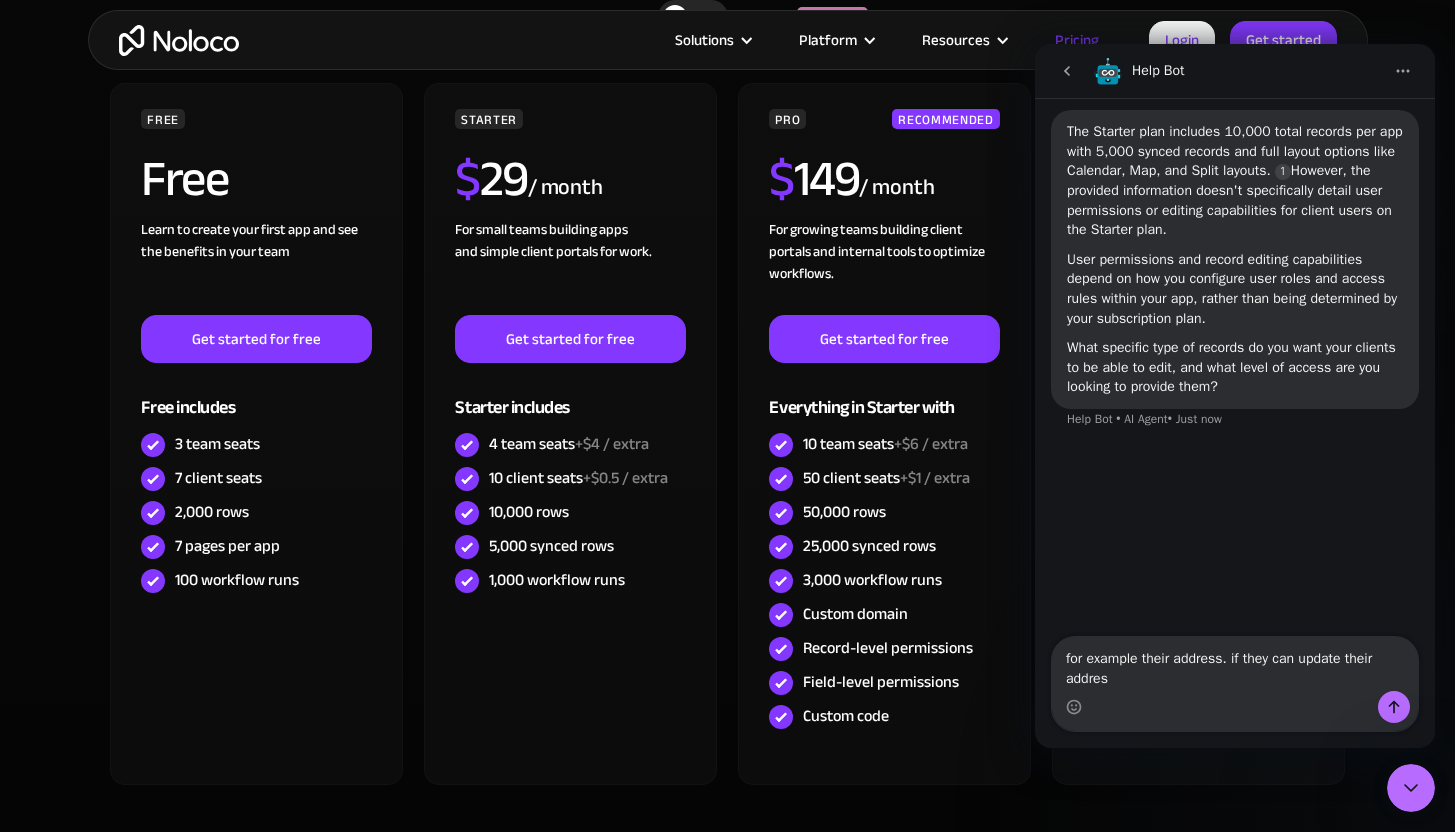 type on "for example their address. if they can update their address" 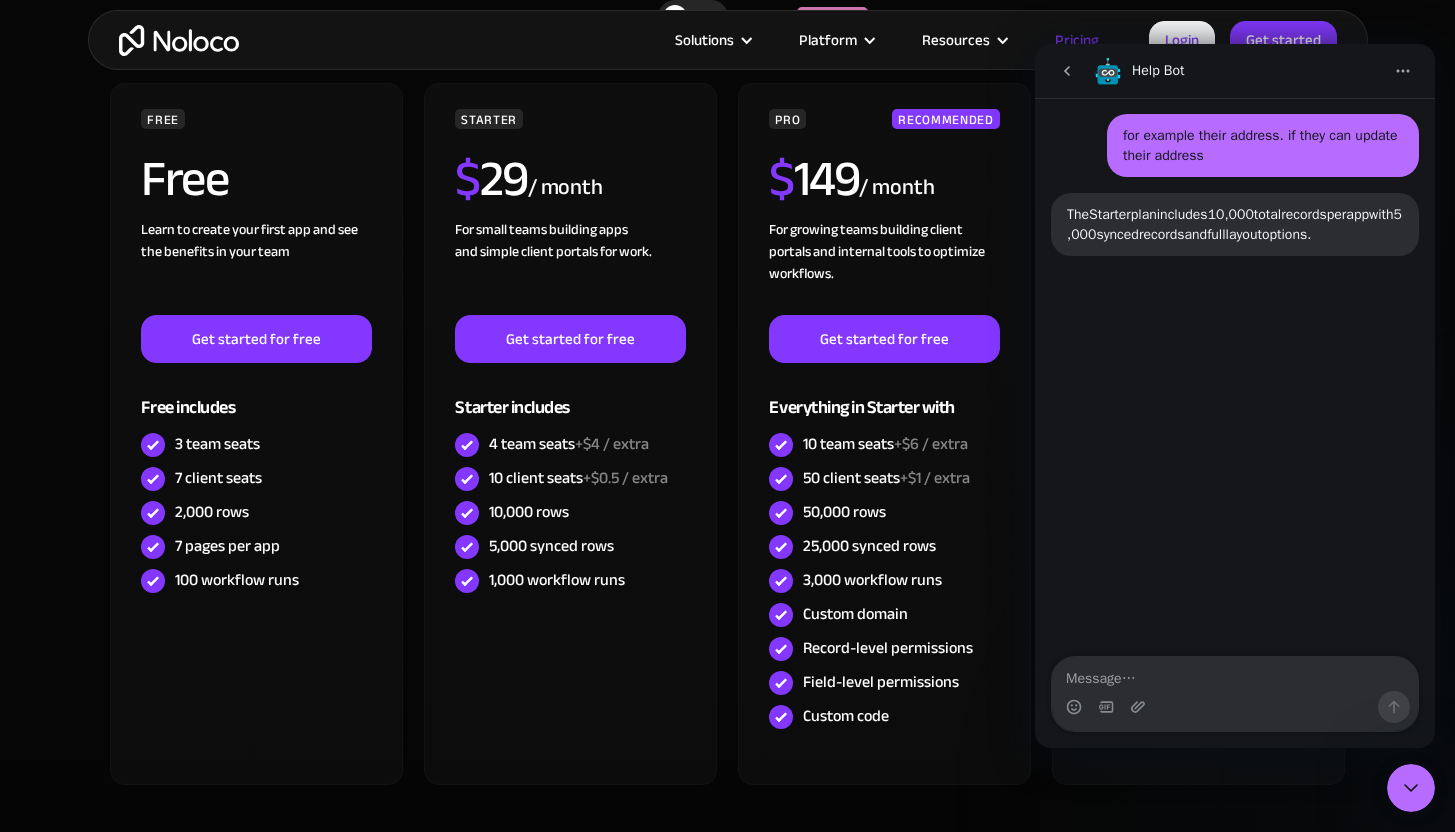 scroll, scrollTop: 481, scrollLeft: 0, axis: vertical 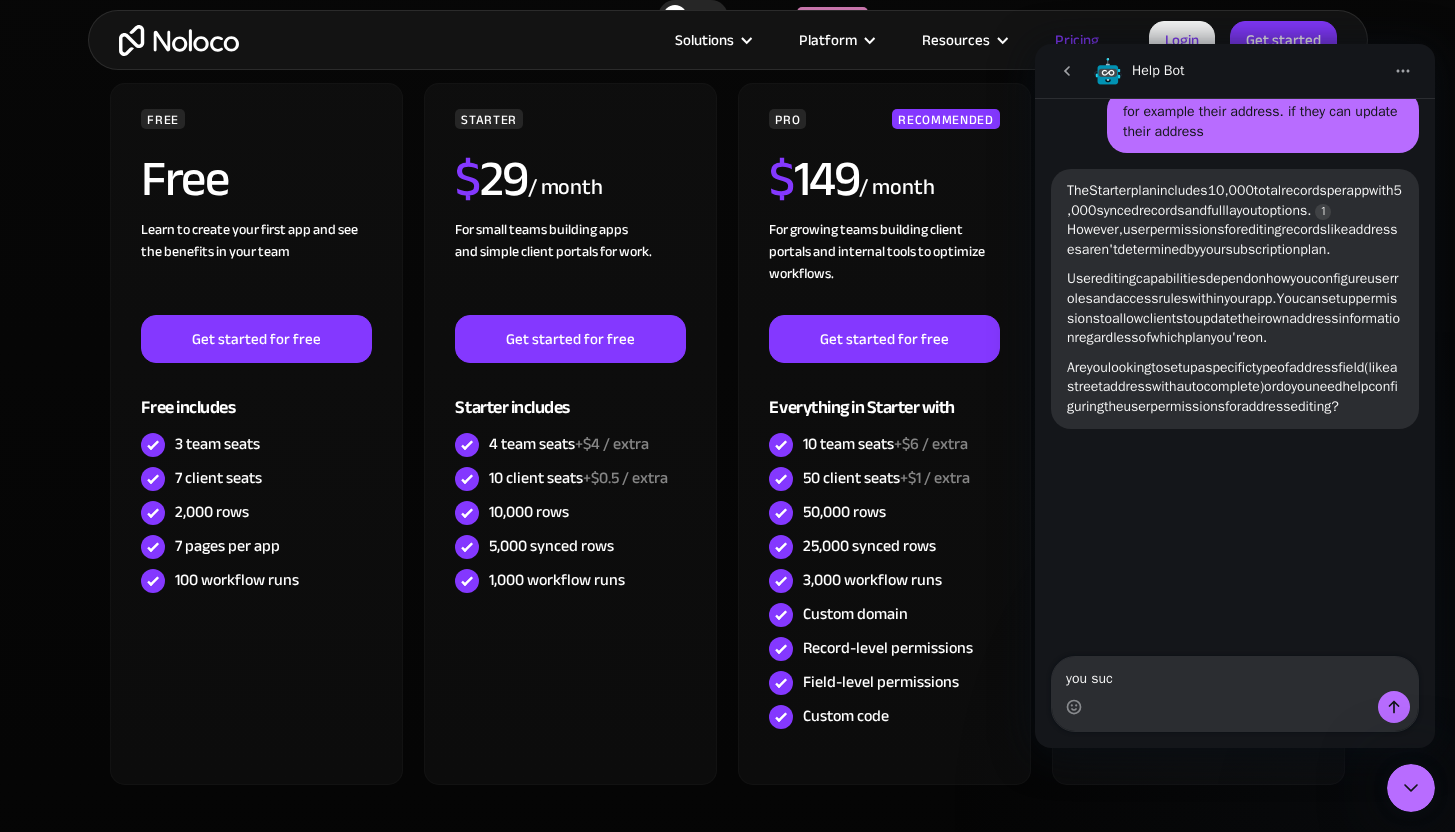type on "you suck" 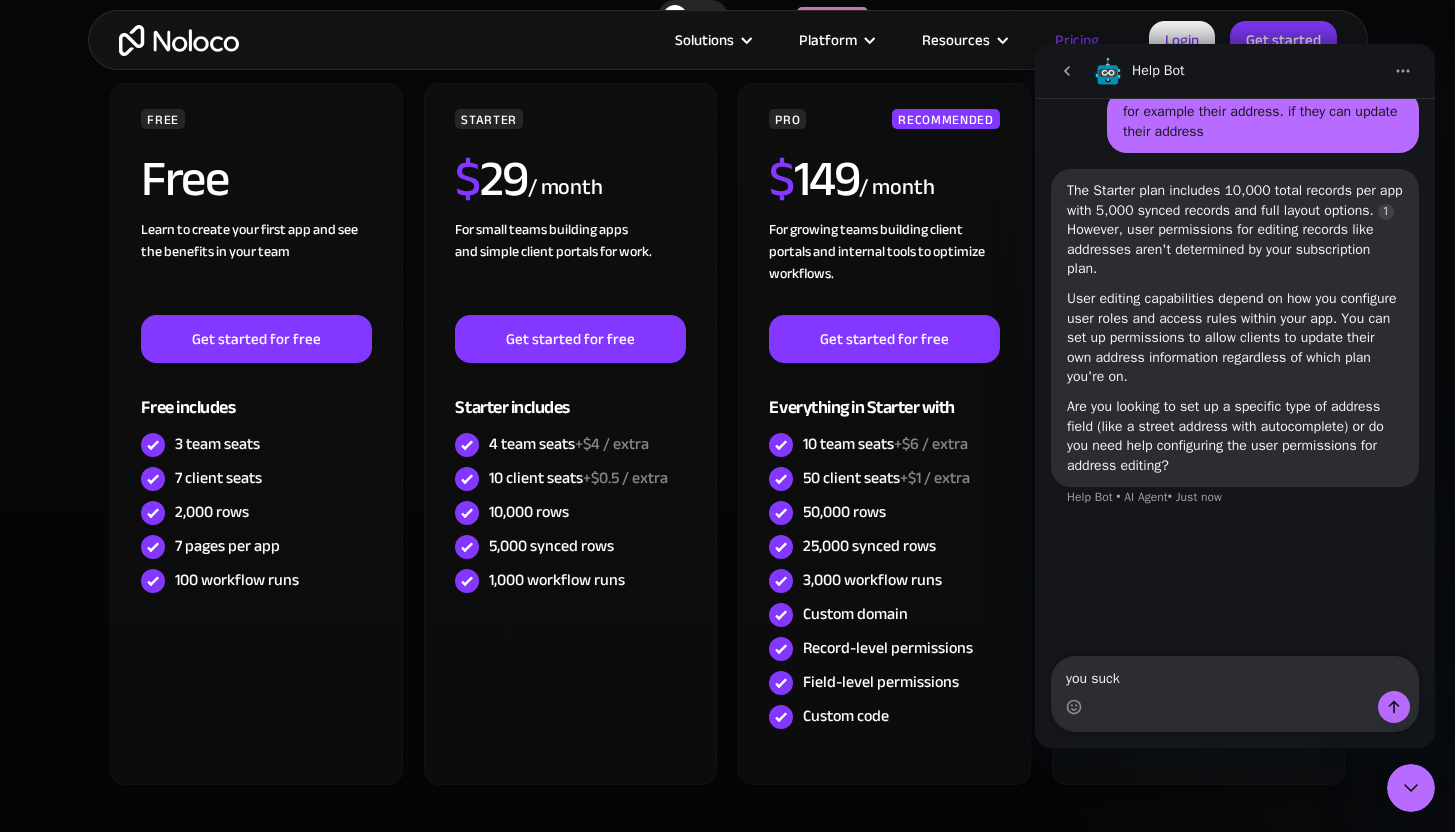 type 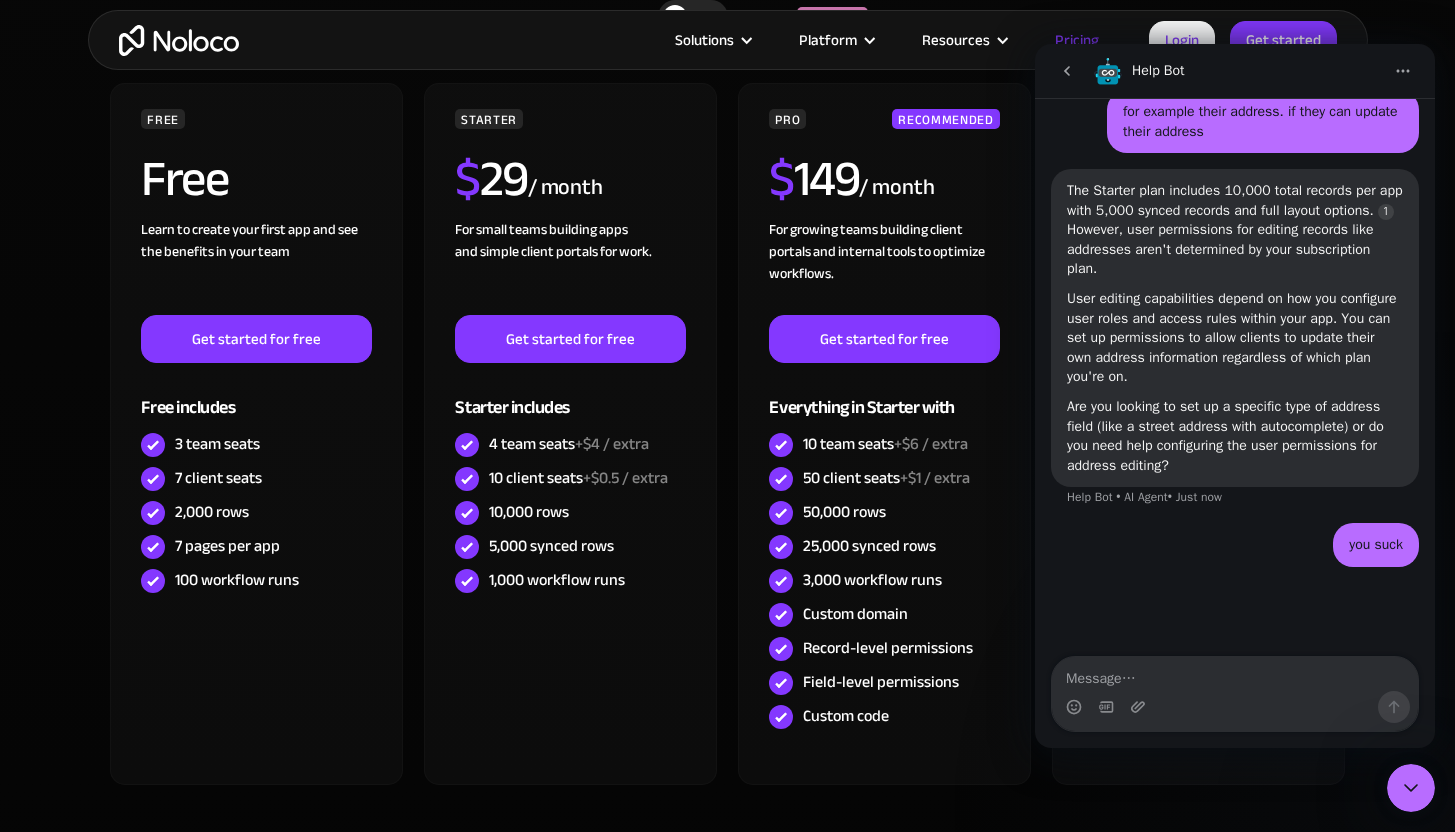 click 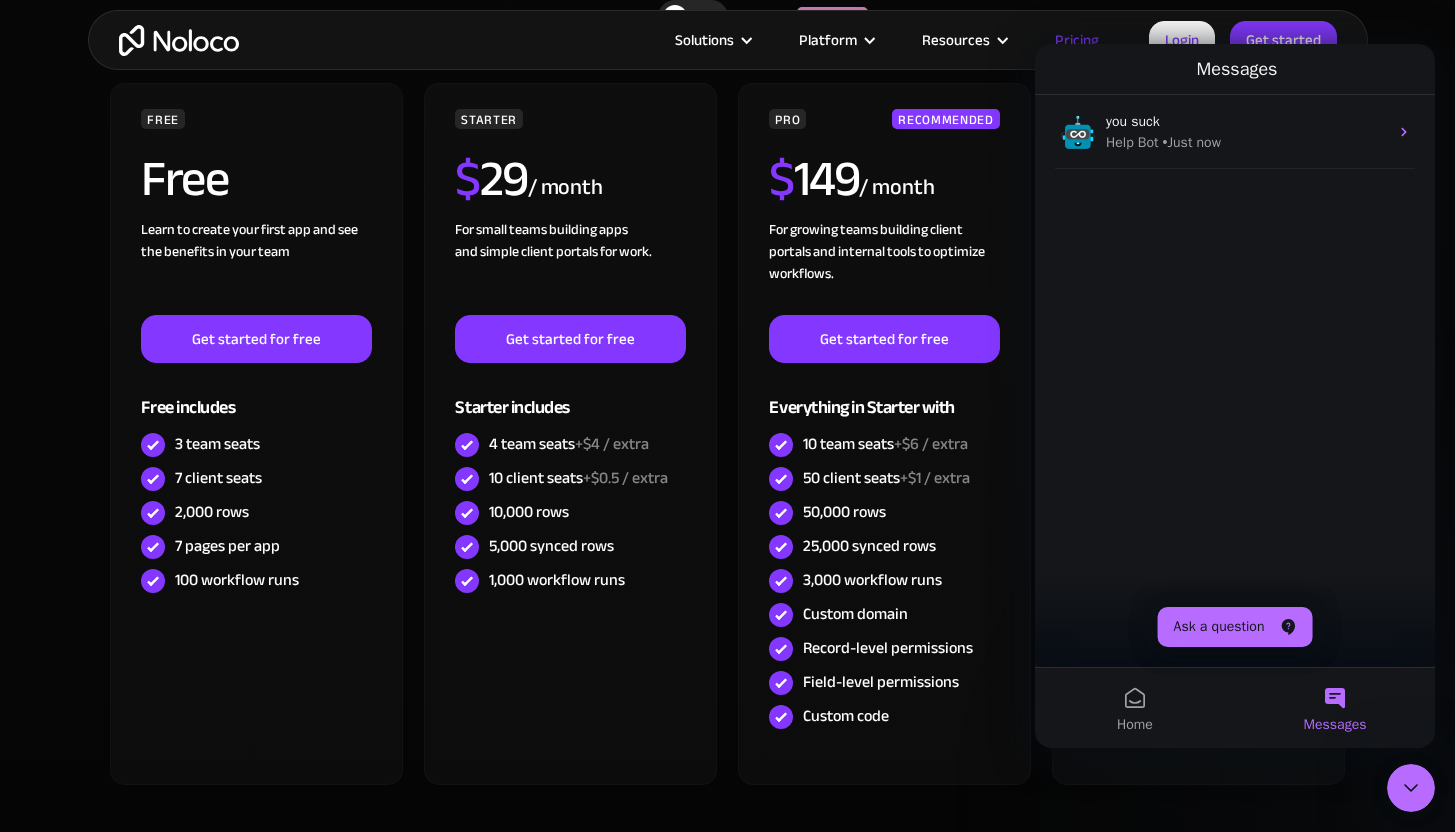 scroll, scrollTop: 423, scrollLeft: 0, axis: vertical 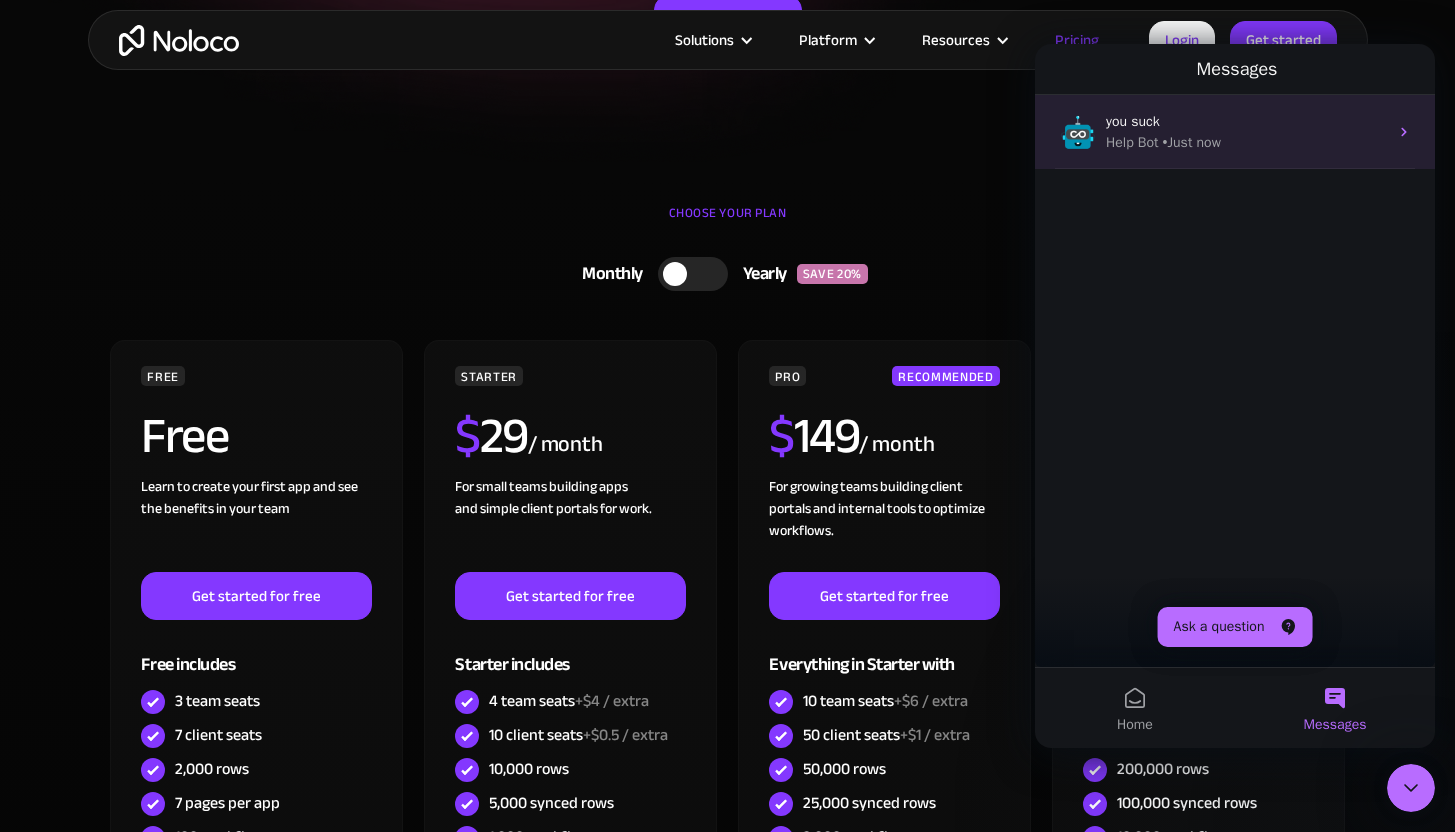 click 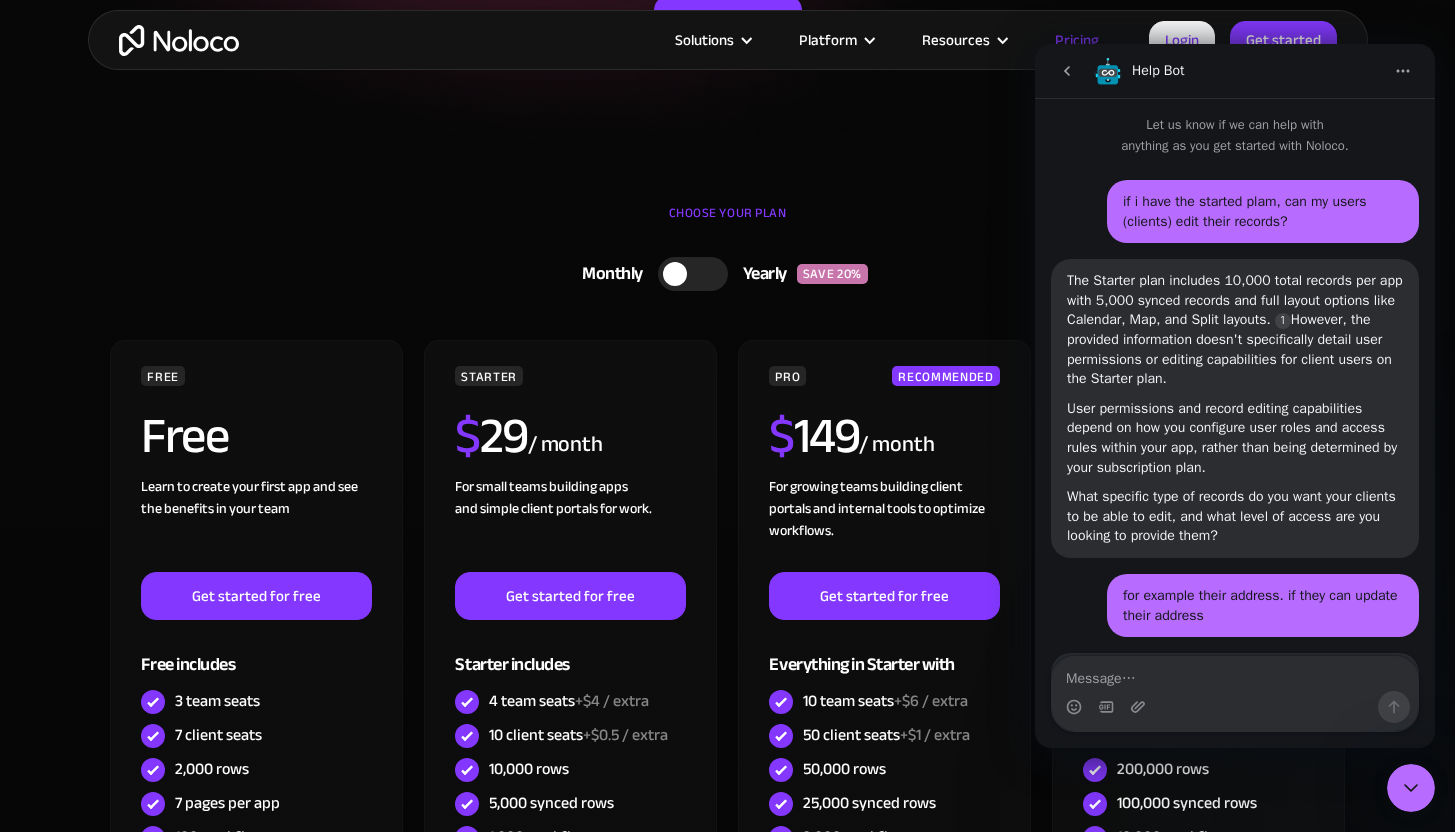 scroll, scrollTop: 0, scrollLeft: 0, axis: both 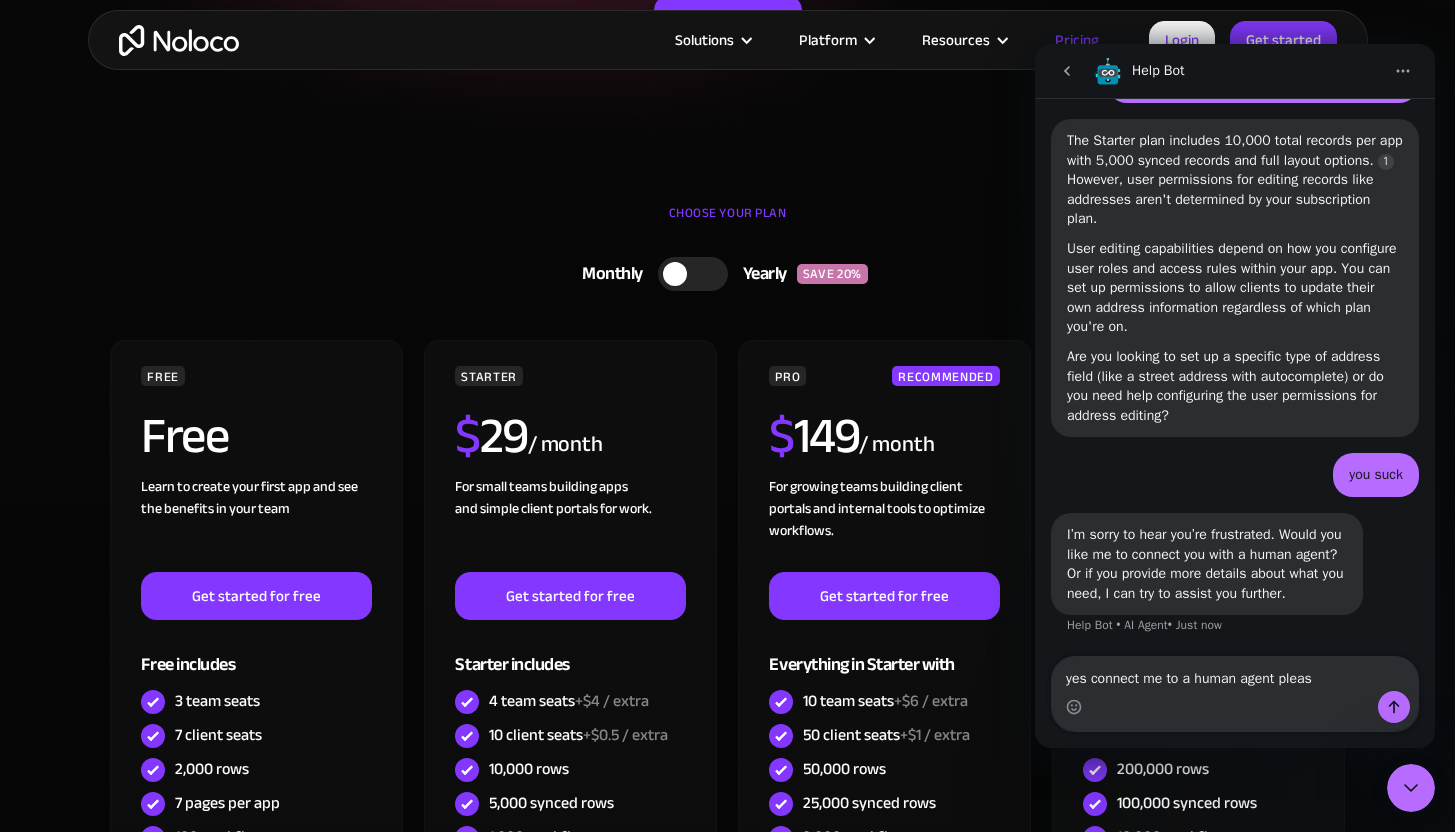 type on "yes connect me to a human agent please" 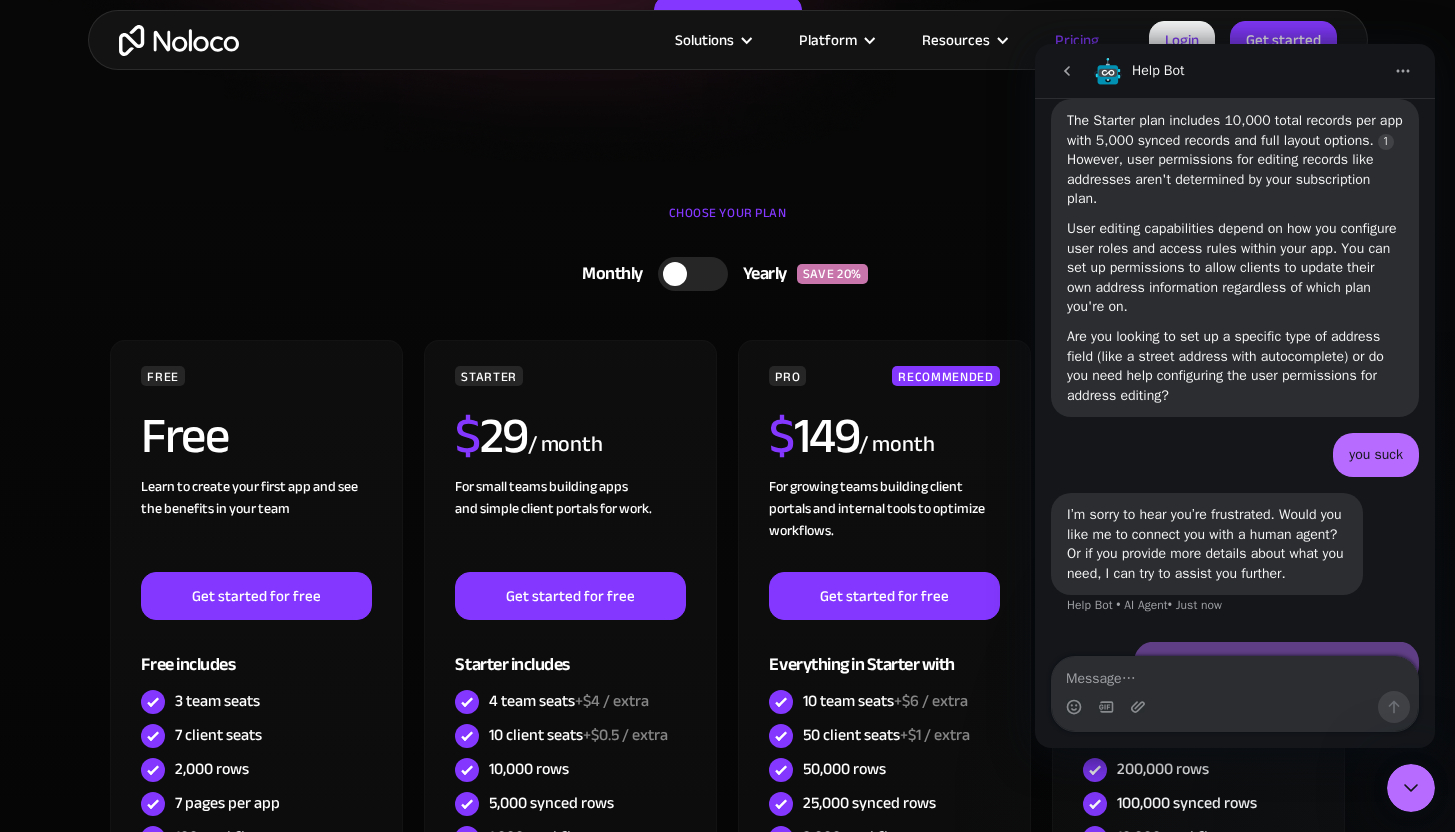 scroll, scrollTop: 613, scrollLeft: 0, axis: vertical 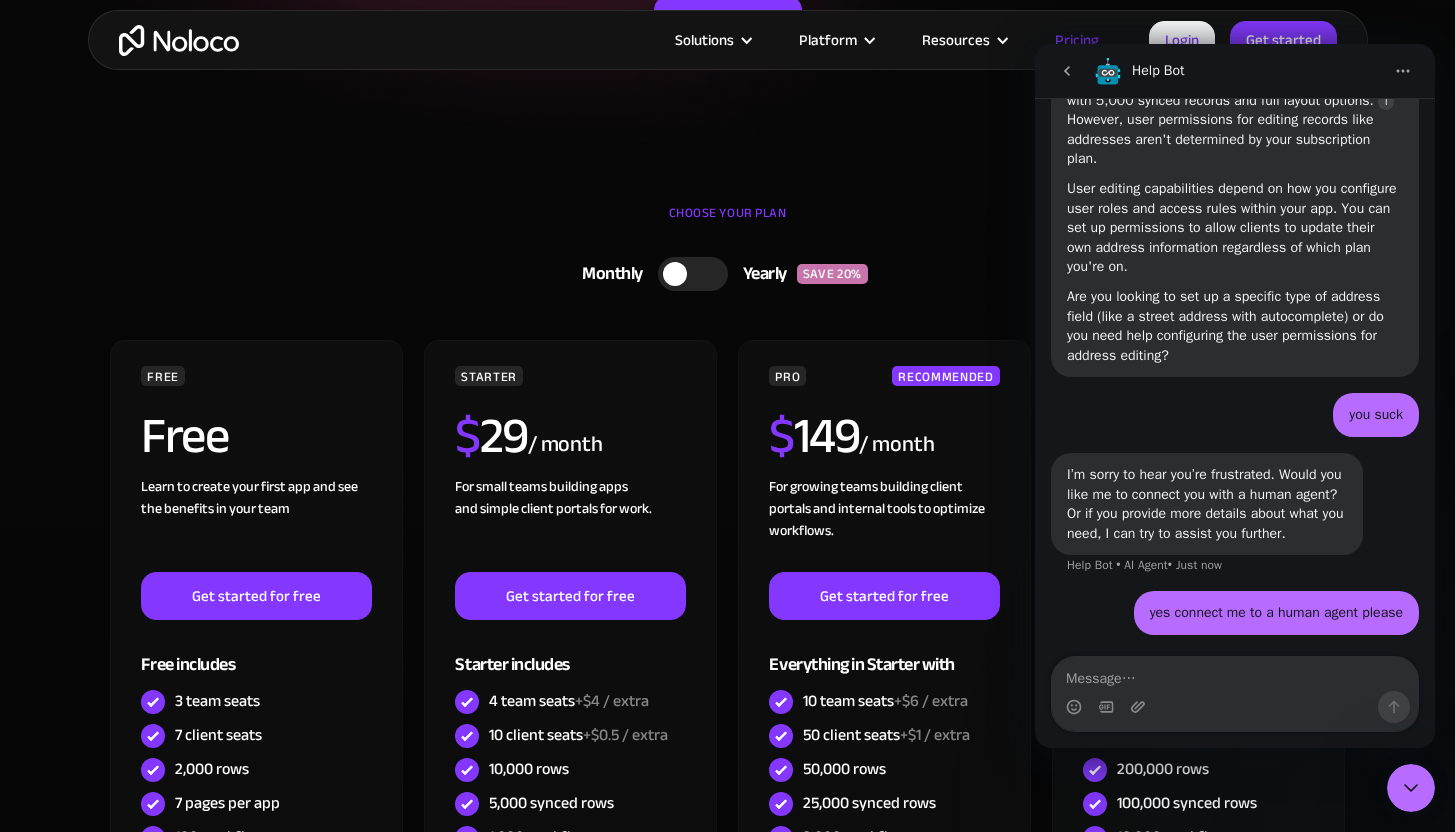 click 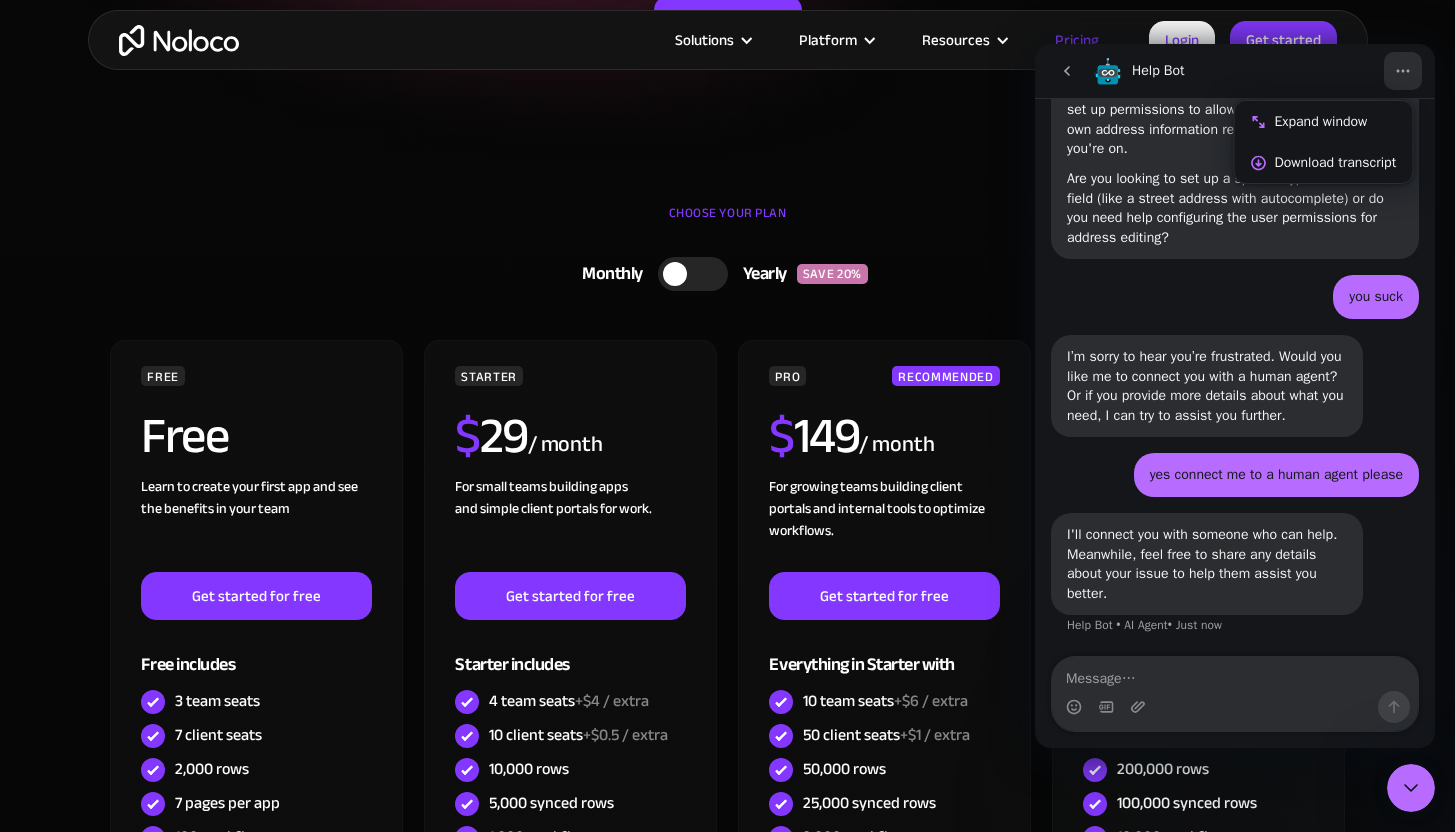 scroll, scrollTop: 732, scrollLeft: 0, axis: vertical 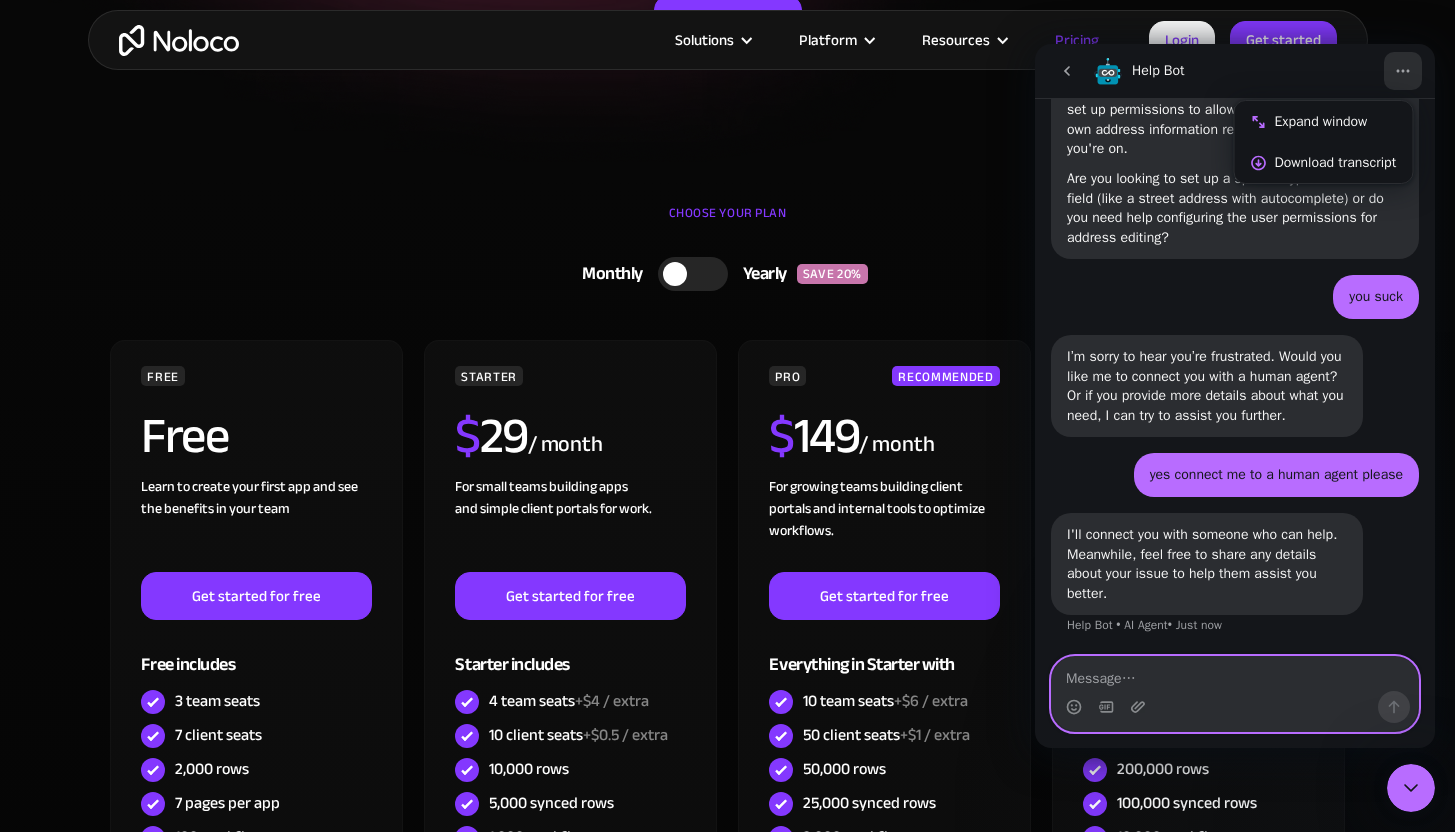 click at bounding box center (1235, 674) 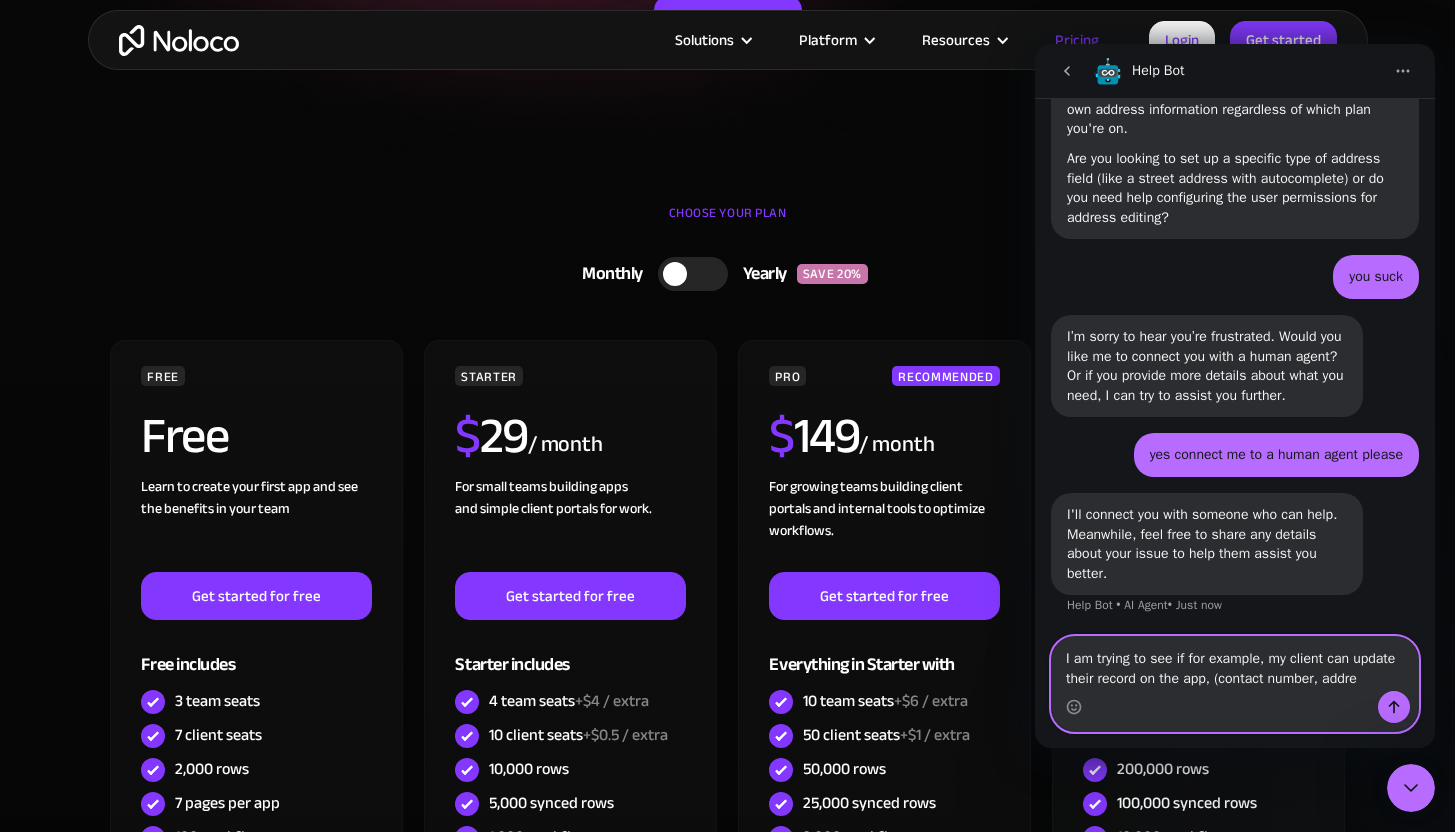 scroll, scrollTop: 772, scrollLeft: 0, axis: vertical 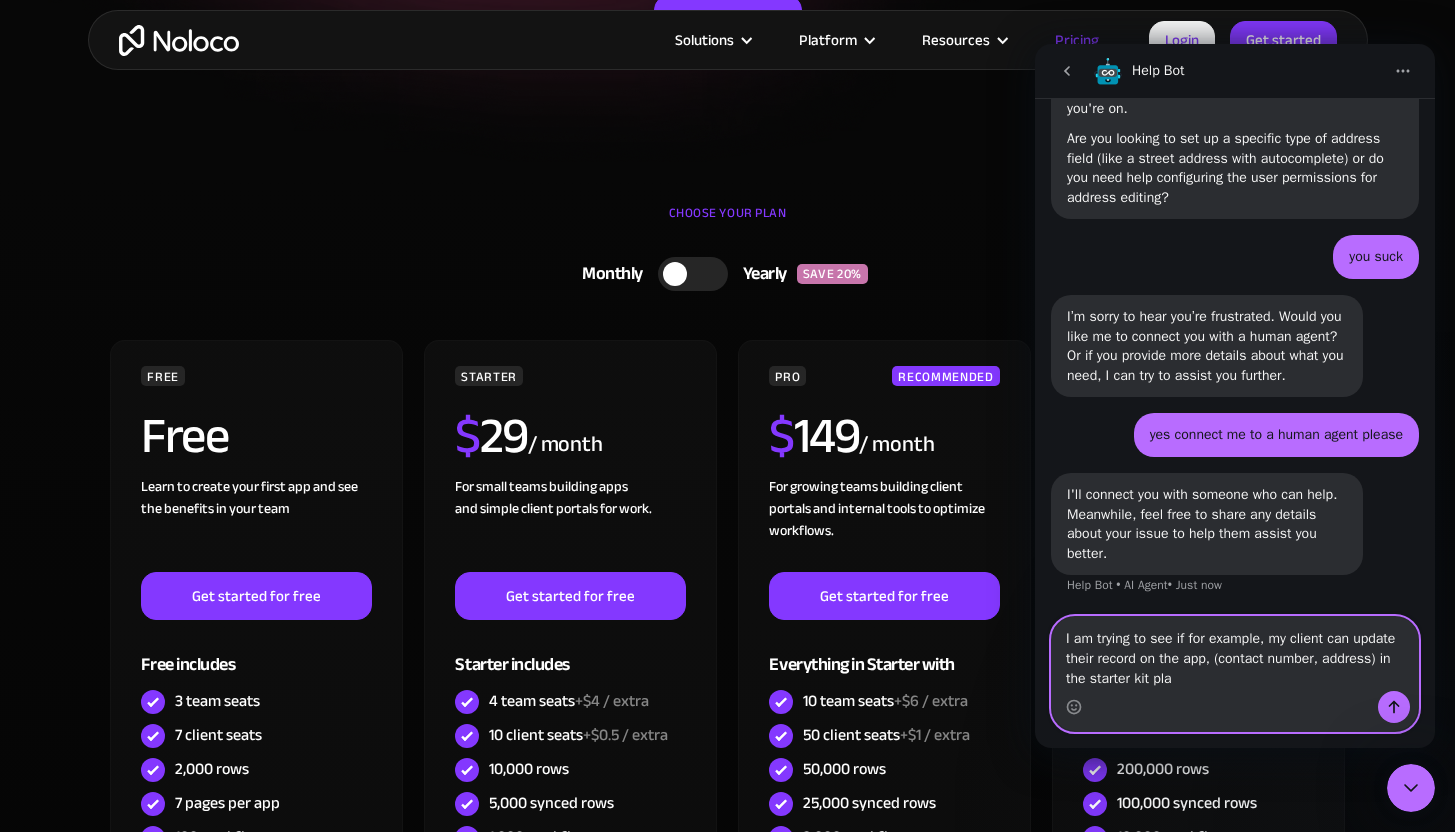 type on "I am trying to see if for example, my client can update their record on the app, (contact number, address) in the starter kit plan" 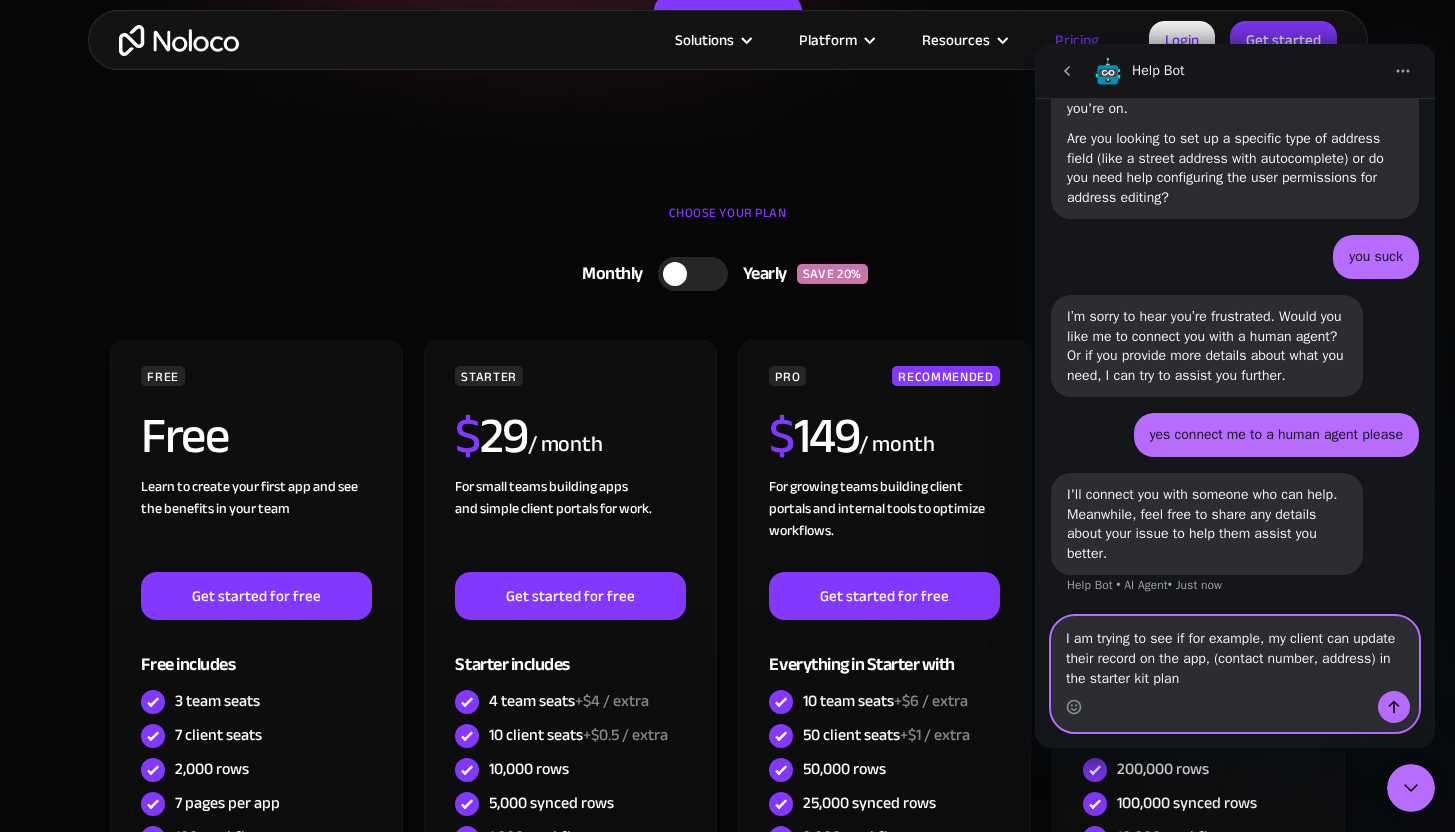 type 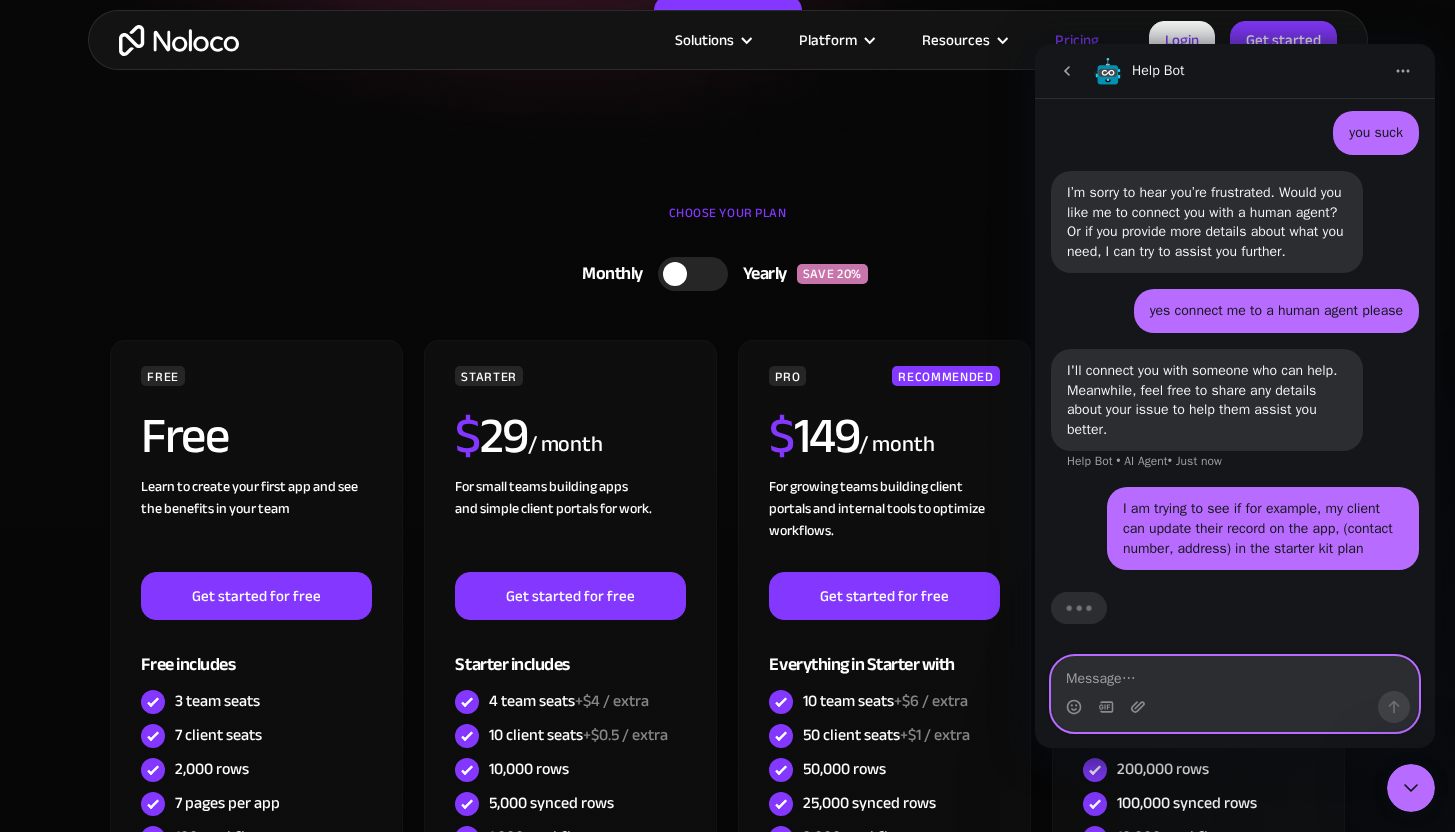 scroll, scrollTop: 915, scrollLeft: 0, axis: vertical 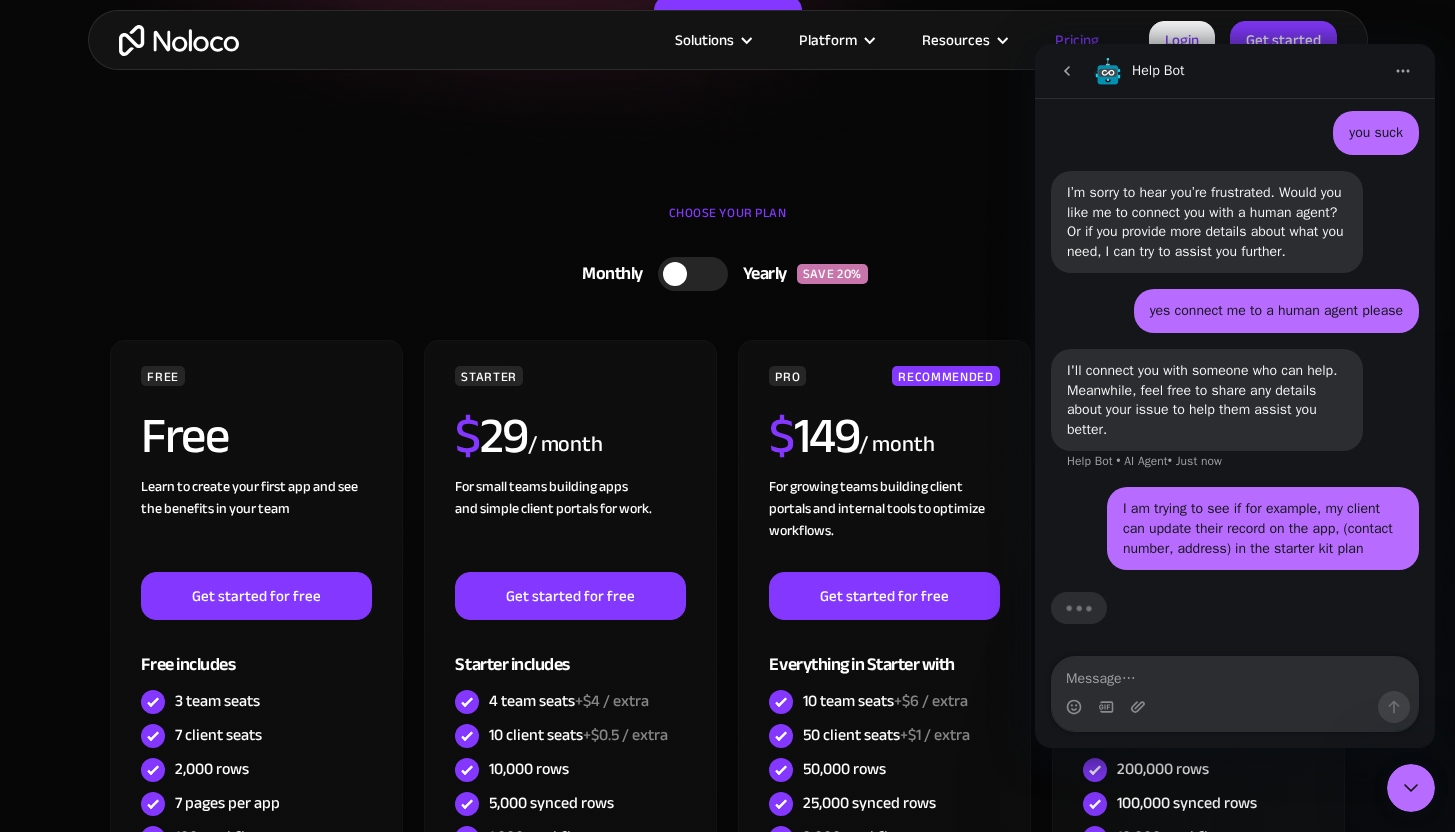 click 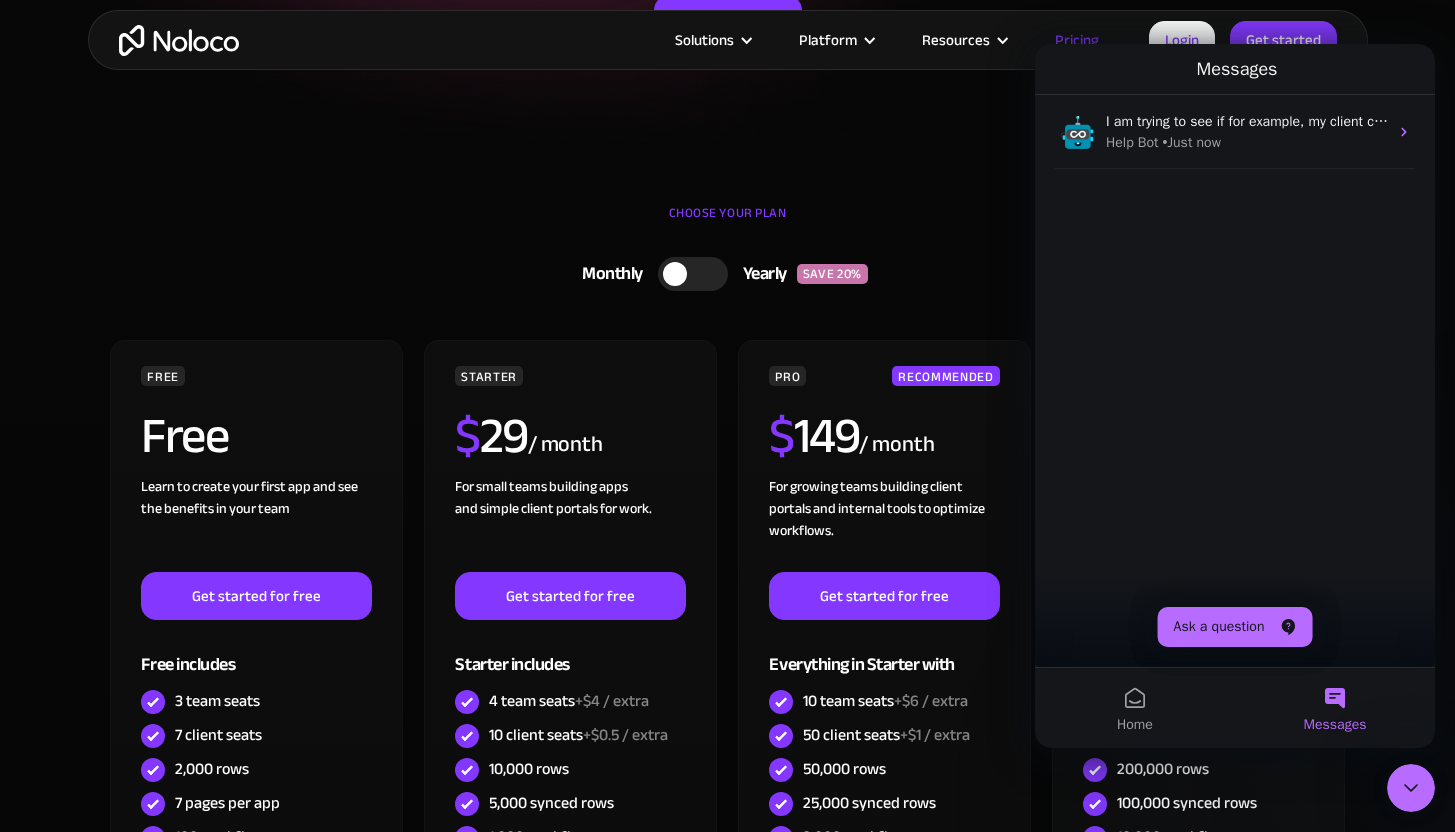 scroll, scrollTop: 0, scrollLeft: 0, axis: both 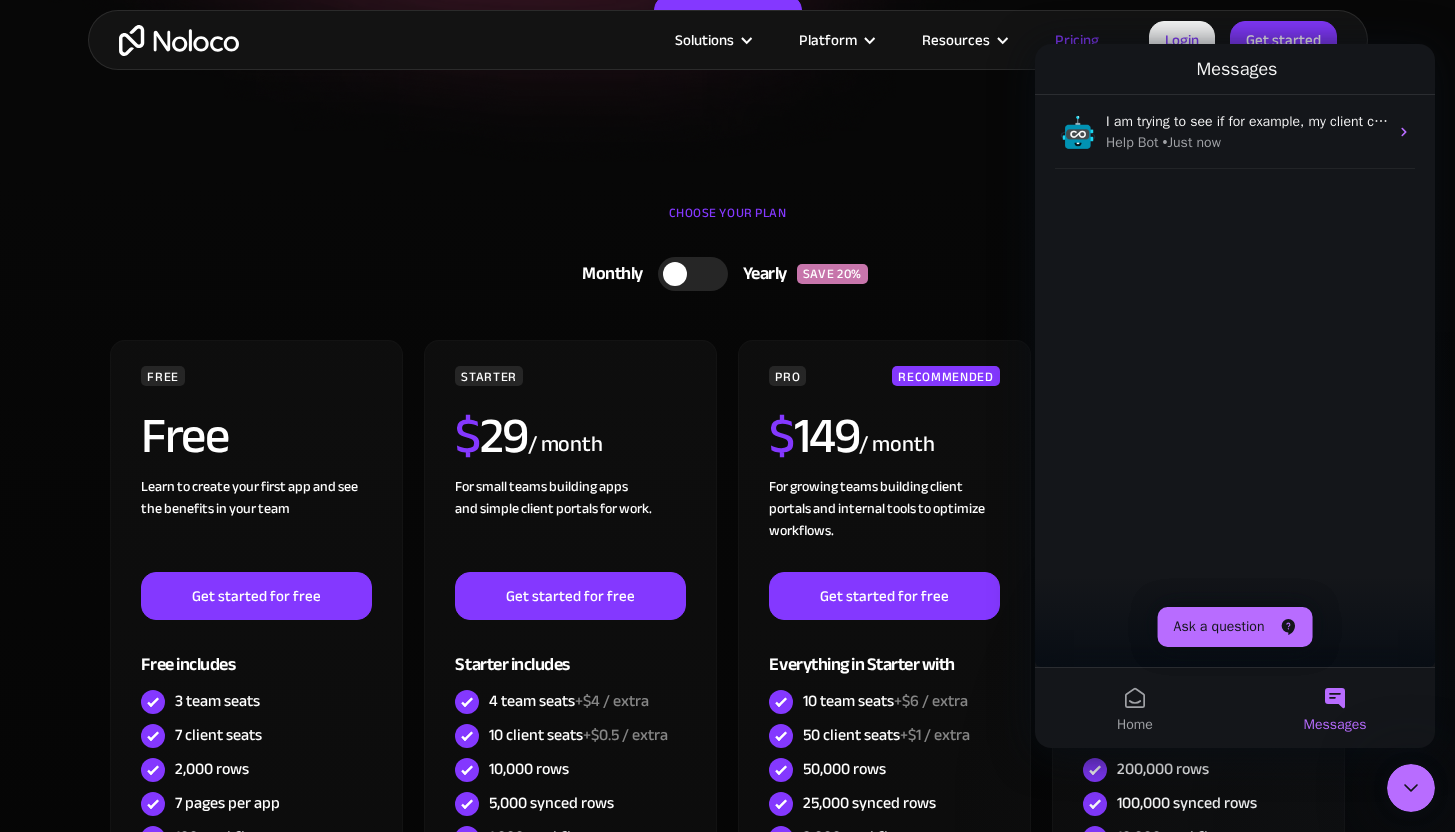 click on "Monthly Yearly SAVE 20% Monthly Yearly SAVE 20% FREE Free Learn to create your first app and see the benefits in your team ‍ Get started for free Free includes 3 team seats 7 client seats 2,000 rows 7 pages per app 100 workflow runs STARTER $ 29 / month For small teams building apps and simple client portals for work. ‍ Get started for free Starter includes 4 team seats  +$4 / extra 10 client seats  +$0.5 / extra 10,000 rows  5,000 synced rows 1,000 workflow runs PRO RECOMMENDED $ 149 / month For growing teams building client portals and internal tools to optimize workflows. Get started for free Everything in Starter with 10 team seats  +$6 / extra 50 client seats  +$1 / extra  50,000 rows 25,000 synced rows 3,000 workflow runs Custom domain Record-level permissions Field-level permissions Custom code BUSINESS $ 319 / month For businesses building connected  solutions across their organization. ‍ Get started for free Everything in Pro with 30 team seats  +$10 / extra  100 client seats  +$1 / extra FREE" at bounding box center [728, 678] 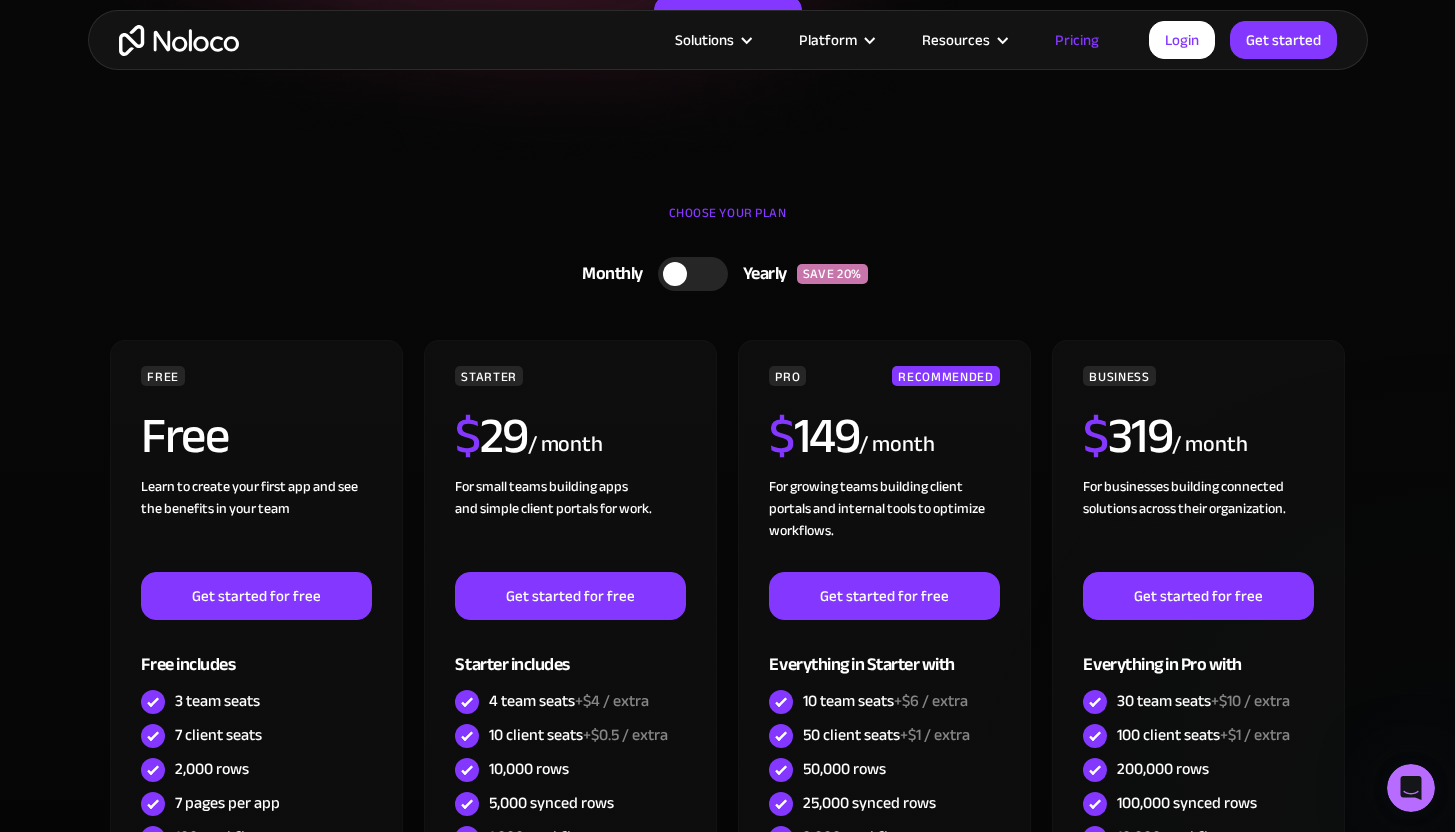 scroll, scrollTop: 0, scrollLeft: 0, axis: both 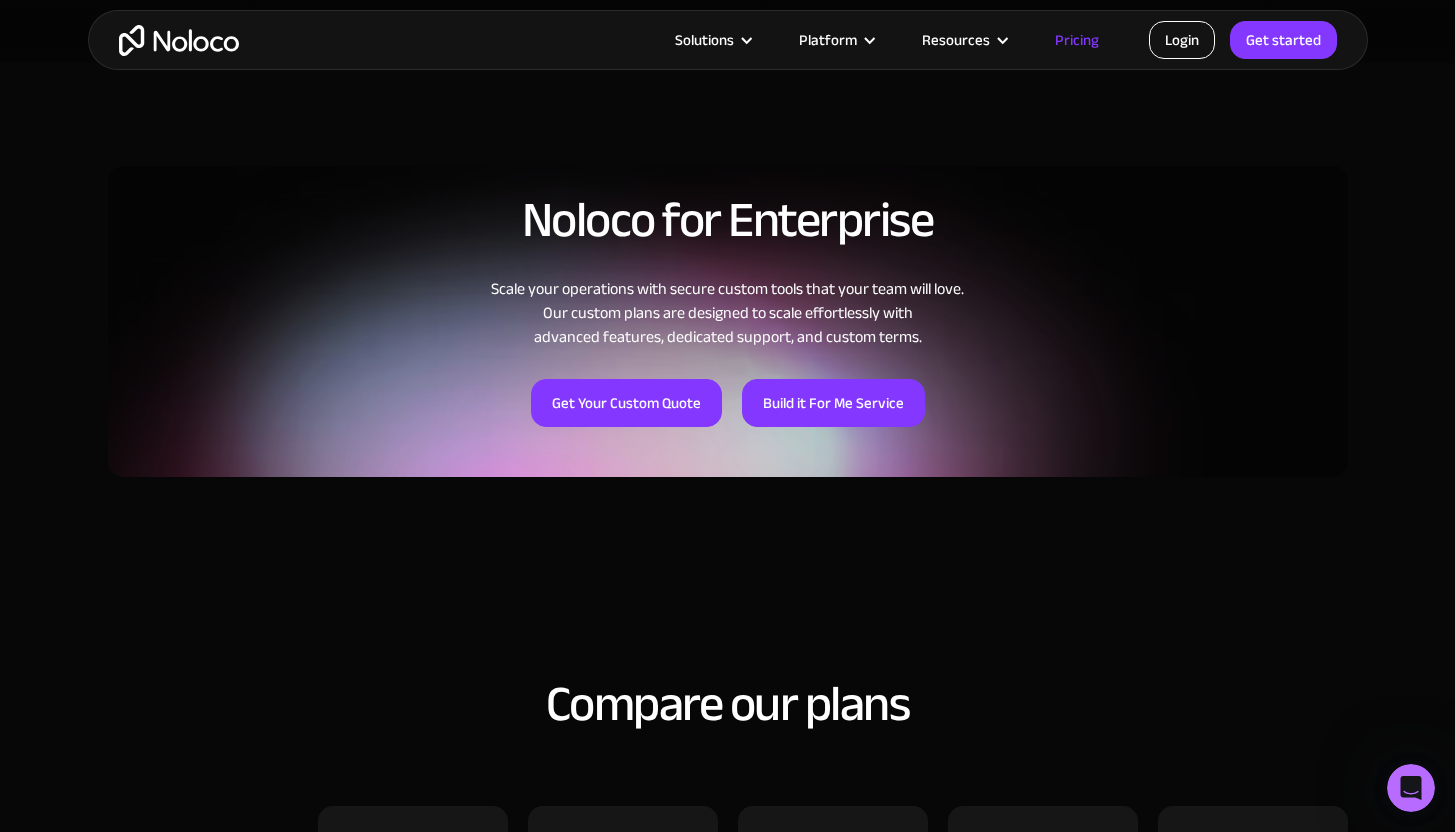 click on "Login" at bounding box center (1182, 40) 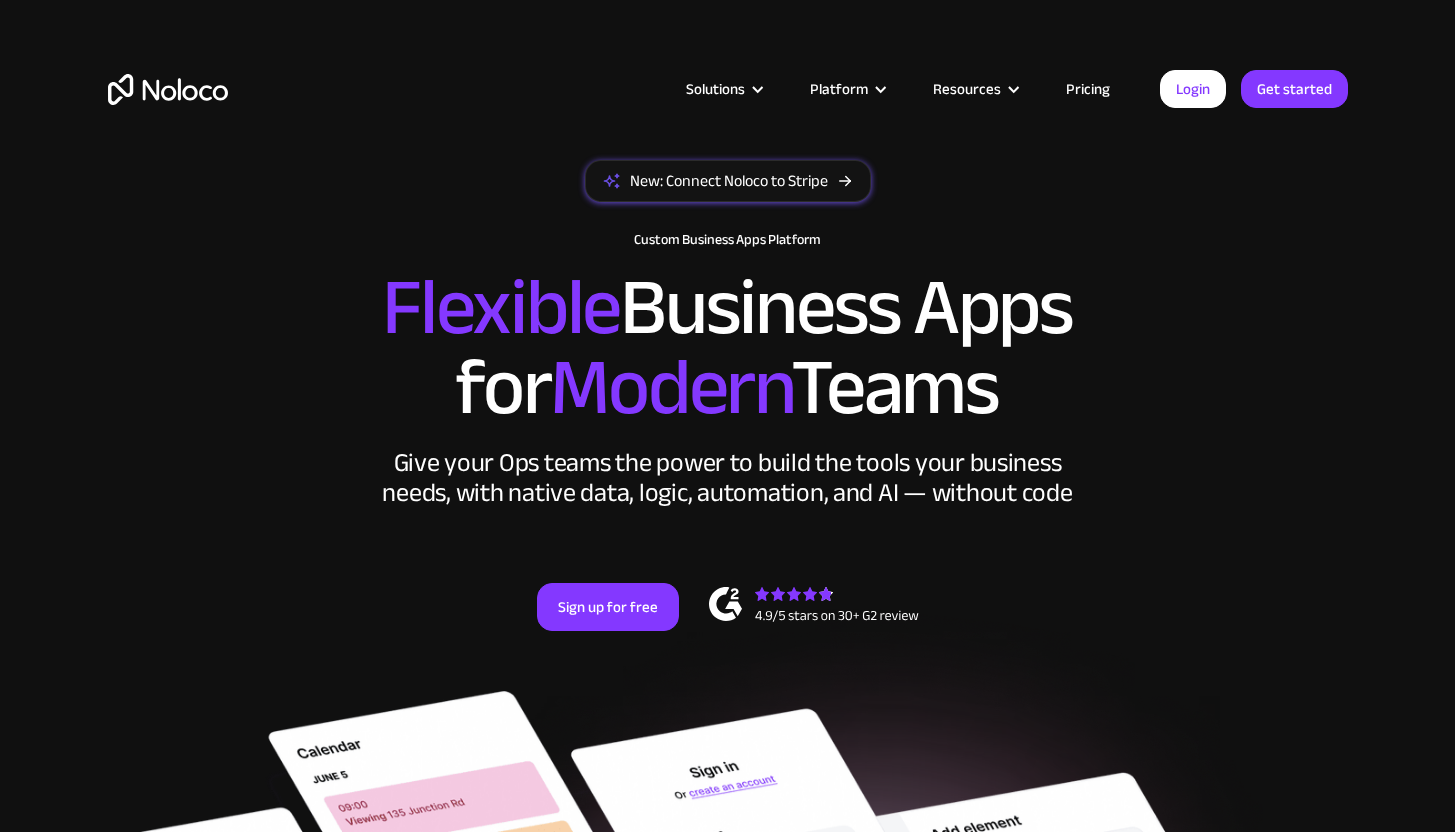 scroll, scrollTop: 0, scrollLeft: 0, axis: both 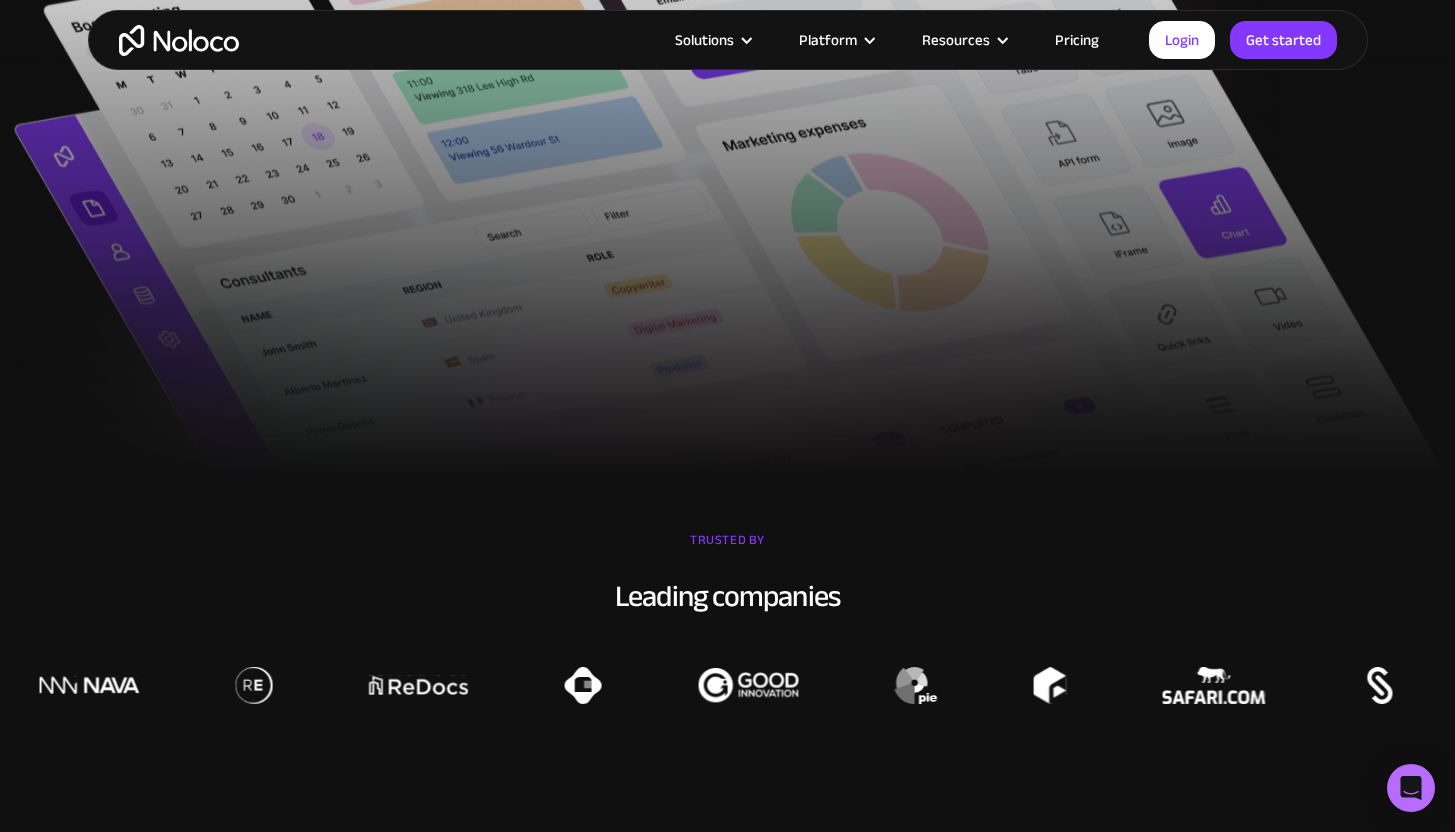 click on "Solutions Use Cases Business Types
Project Management Keep track of customers, users, or leads with  a fully customizable Noloco back office app.
Small & Medium Businesses Build the tools you need, from inventory management  to HR software, tailored to your growing business.
Flexible CRM A custom Noloco CRM that perfectly fits your workflow,  centralizes your data, and enables seamless collaboration. Enterprise Empower your teams to build powerful internal tools without code—fully customizable, secure, and enterprise-ready. Client Portal Empower your customers with self-service  and a fully-branded personalized experience.
Agencies Automate tasks, manage clients,  simplify client onboarding, and scale effortlessly.
Team Intranet Simplify communication, collaboration,  and information sharing within your team. Construction Management Streamline, automate, and optimize construction" at bounding box center (694, 40) 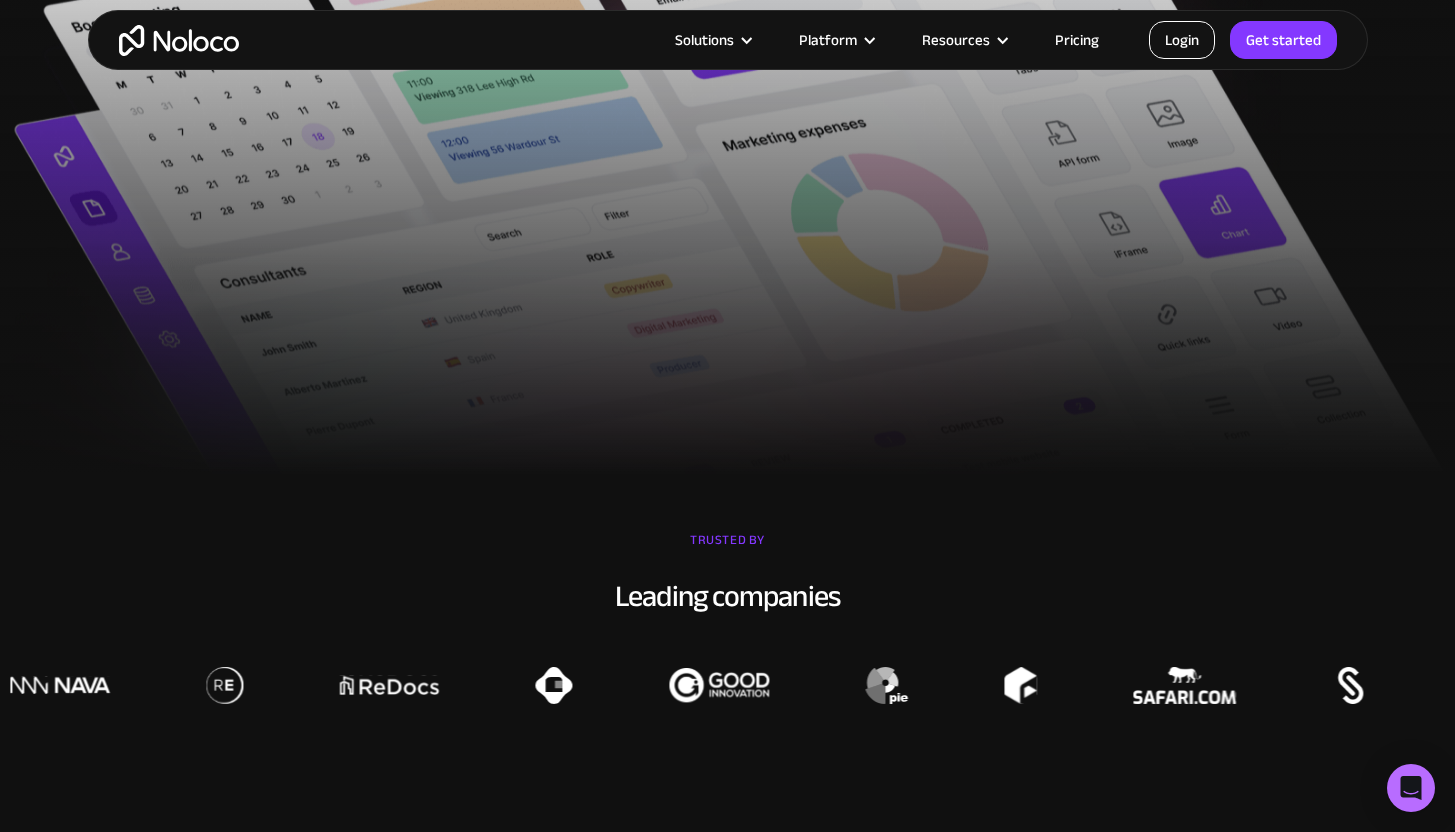 click on "Login" at bounding box center [1182, 40] 